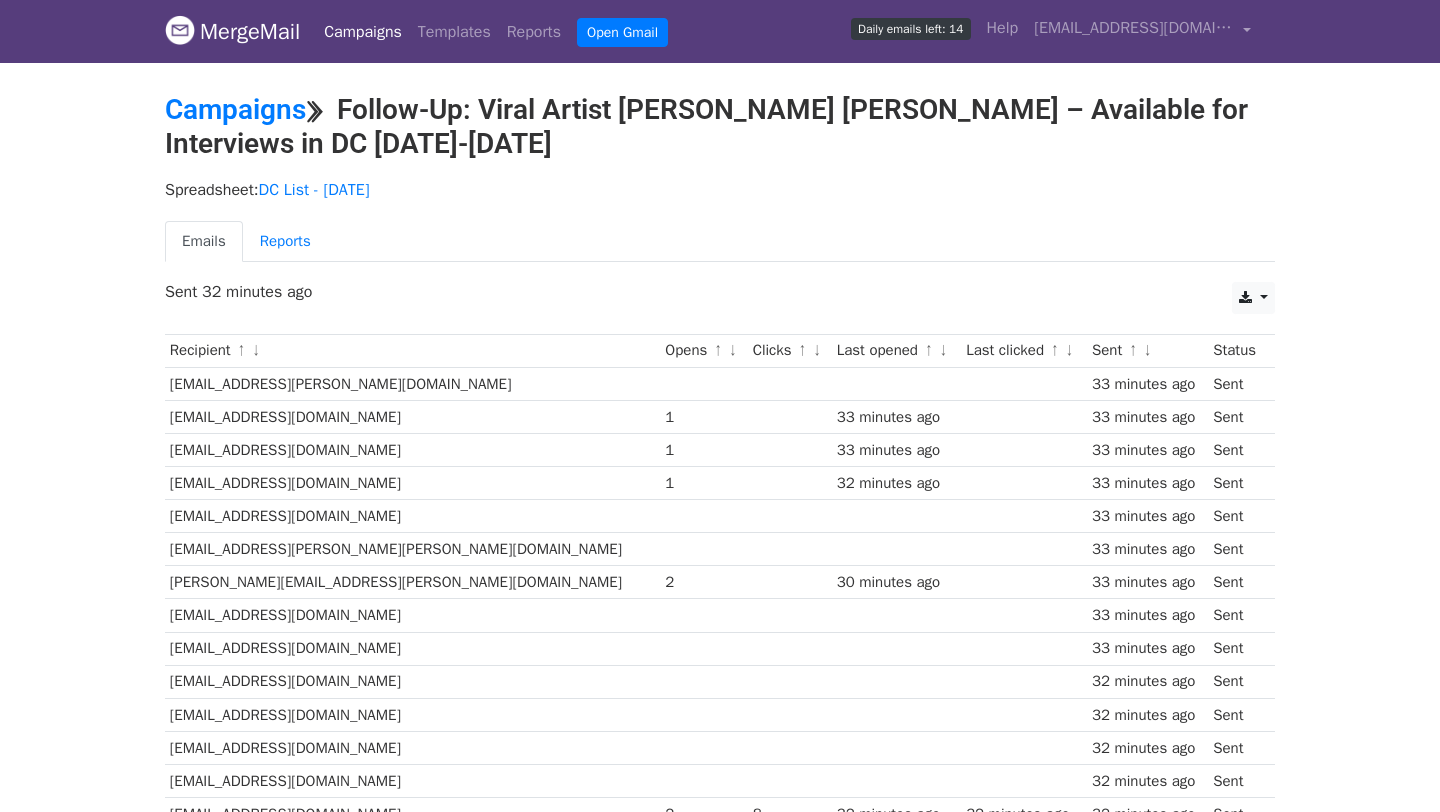 scroll, scrollTop: 0, scrollLeft: 0, axis: both 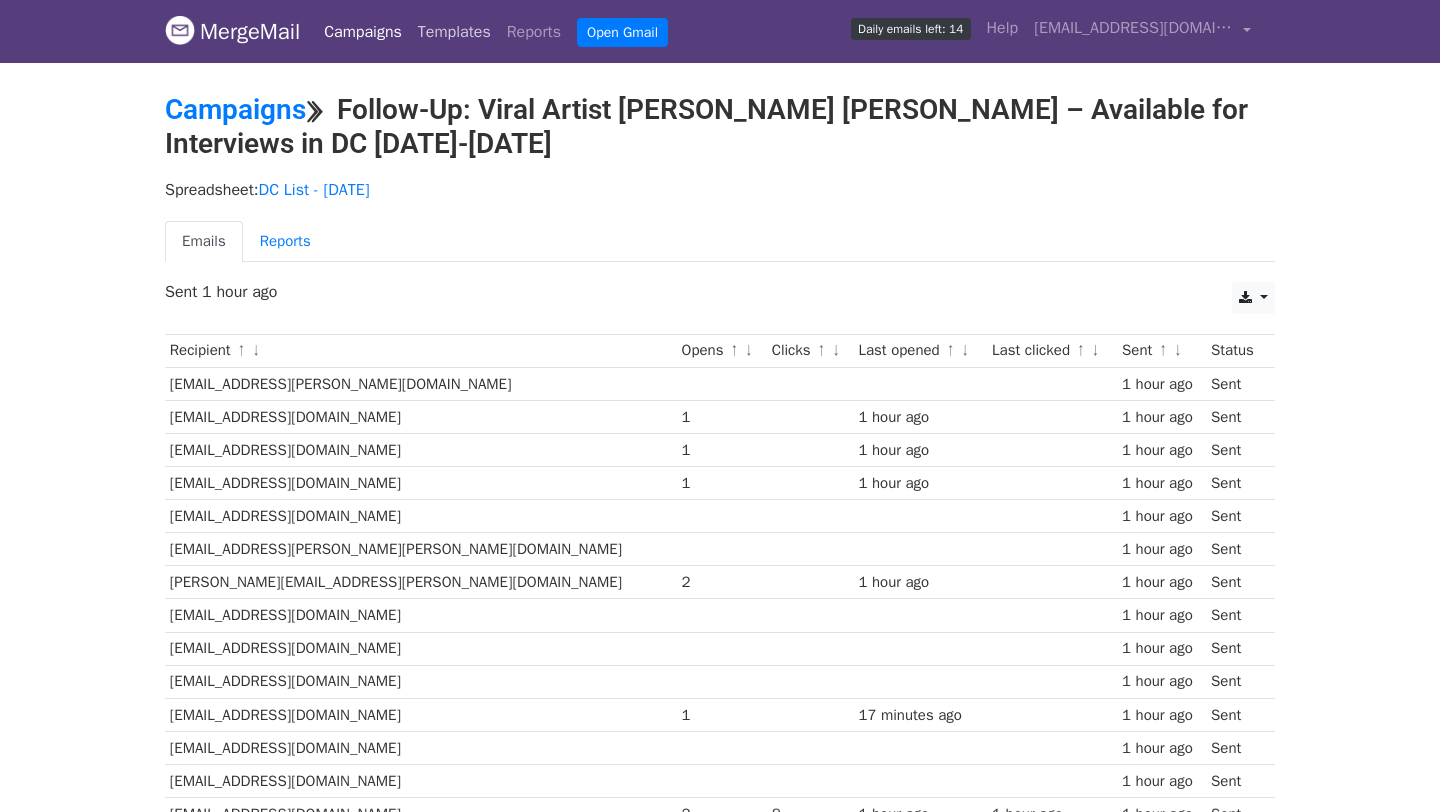 click on "Templates" at bounding box center [454, 32] 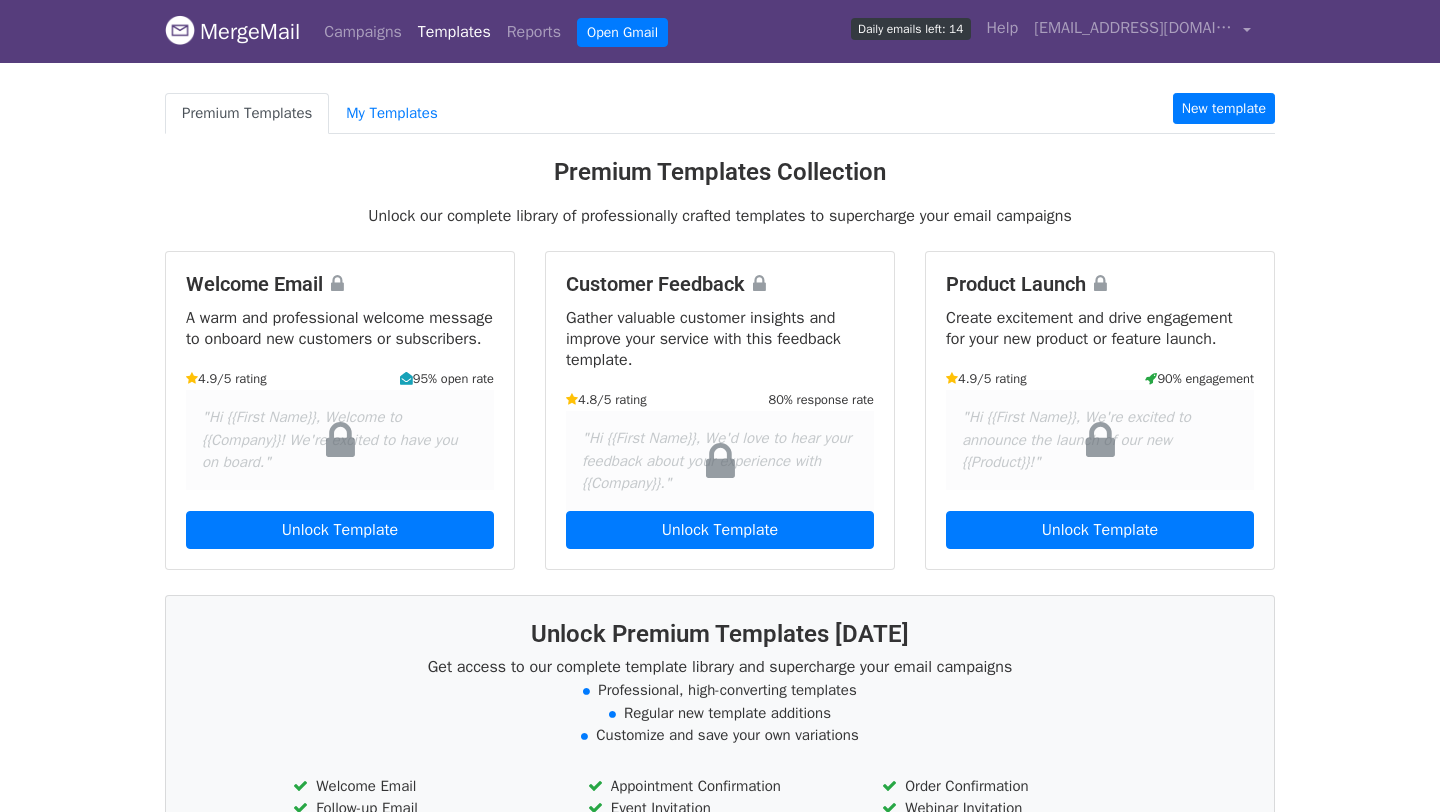 scroll, scrollTop: 0, scrollLeft: 0, axis: both 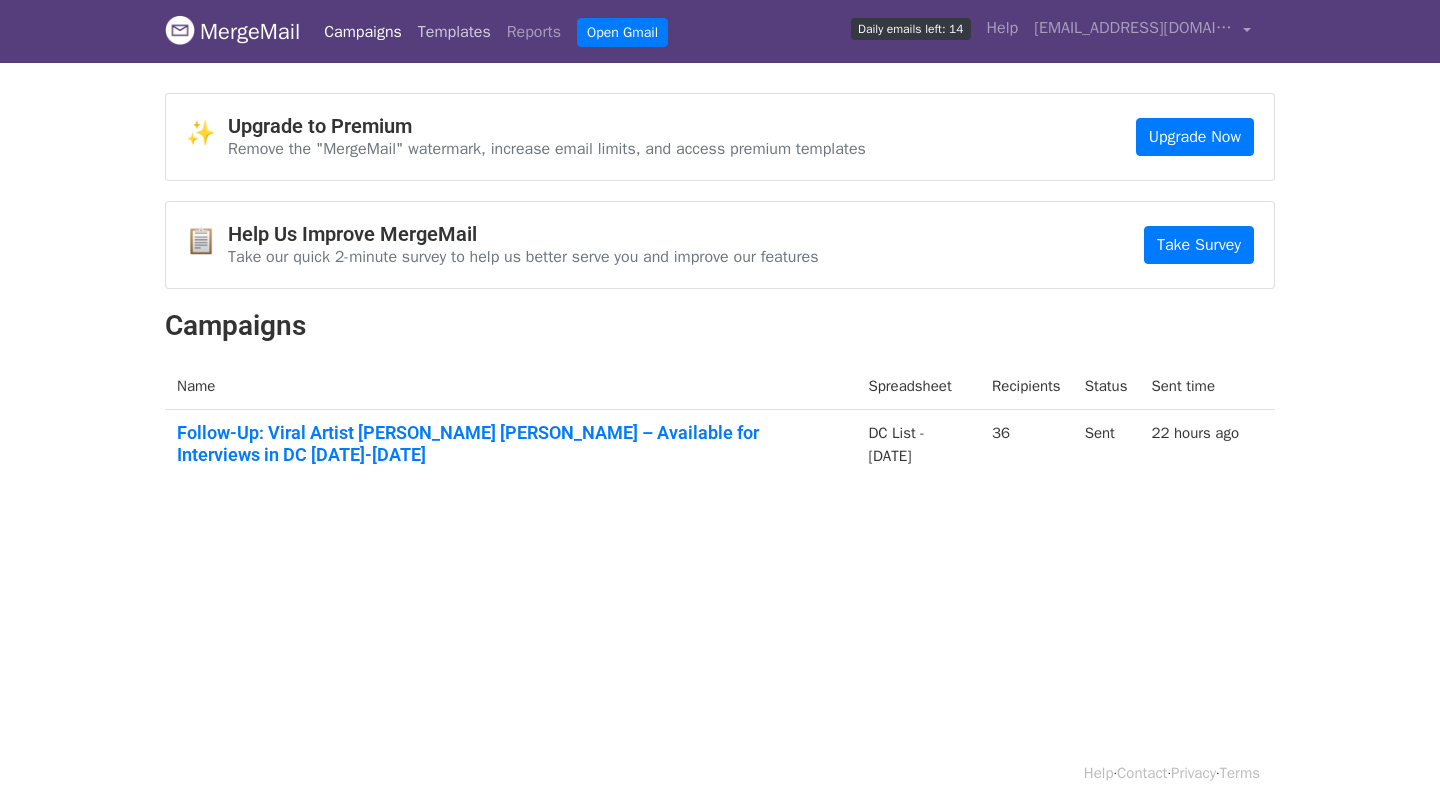 click on "Templates" at bounding box center (454, 32) 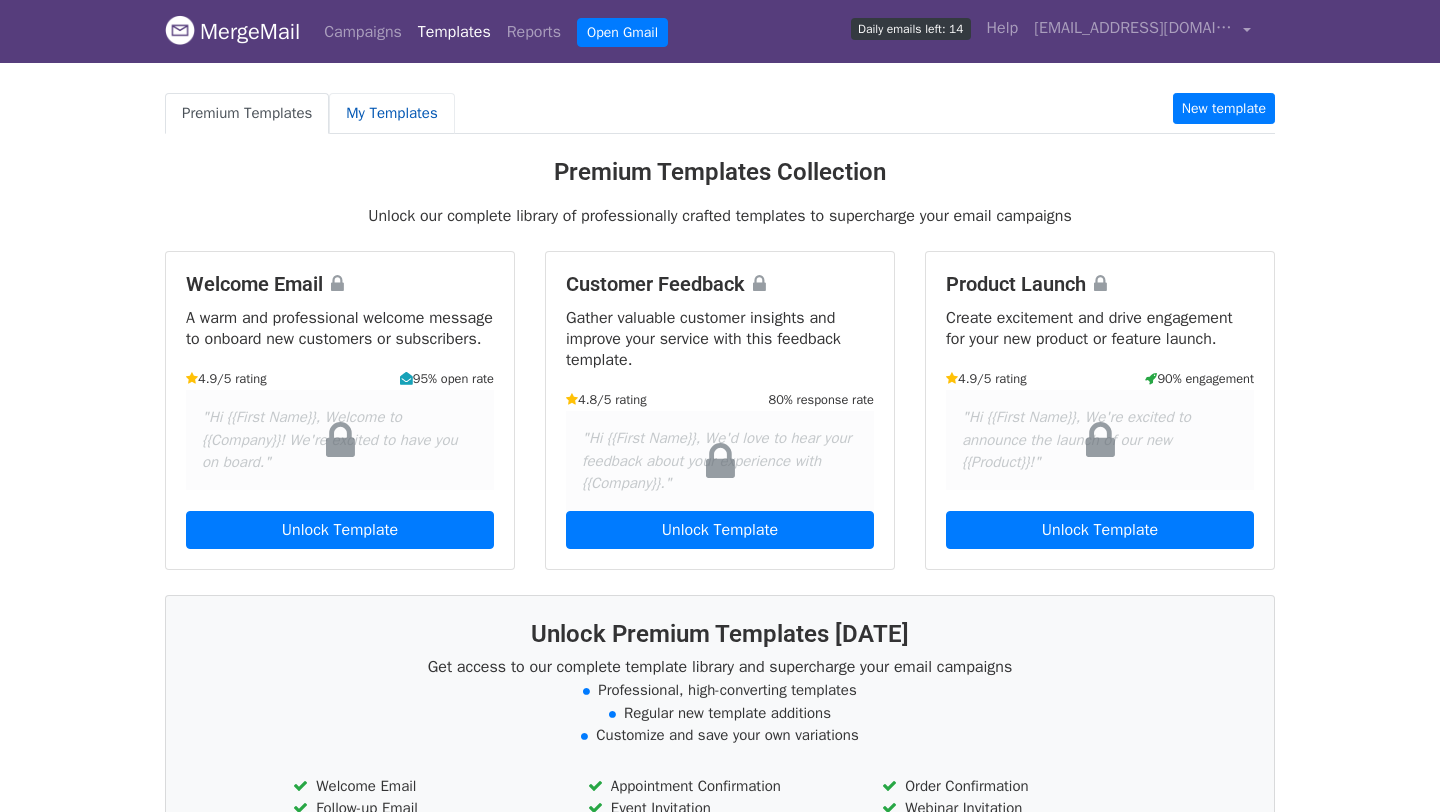 scroll, scrollTop: 0, scrollLeft: 0, axis: both 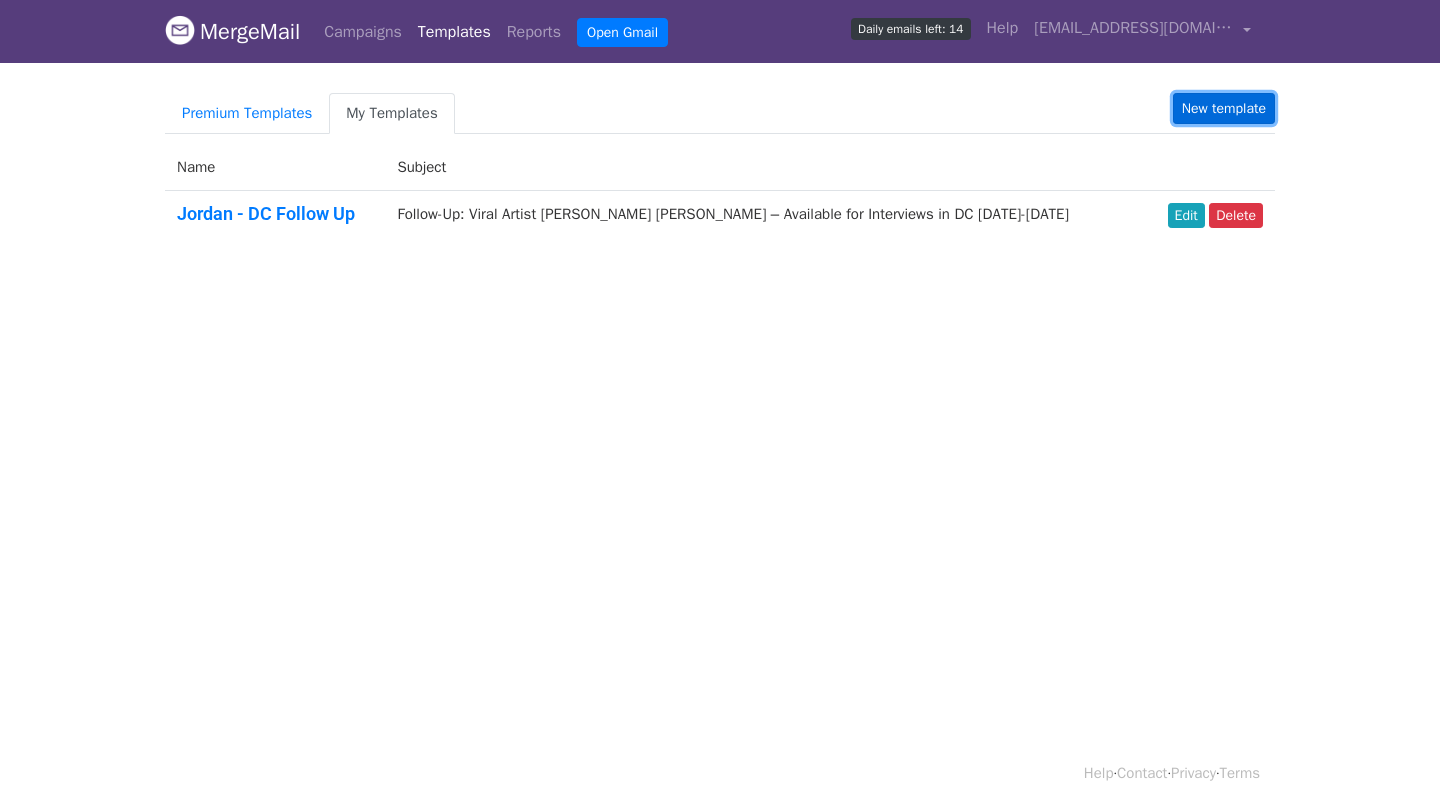 click on "New template" at bounding box center (1224, 108) 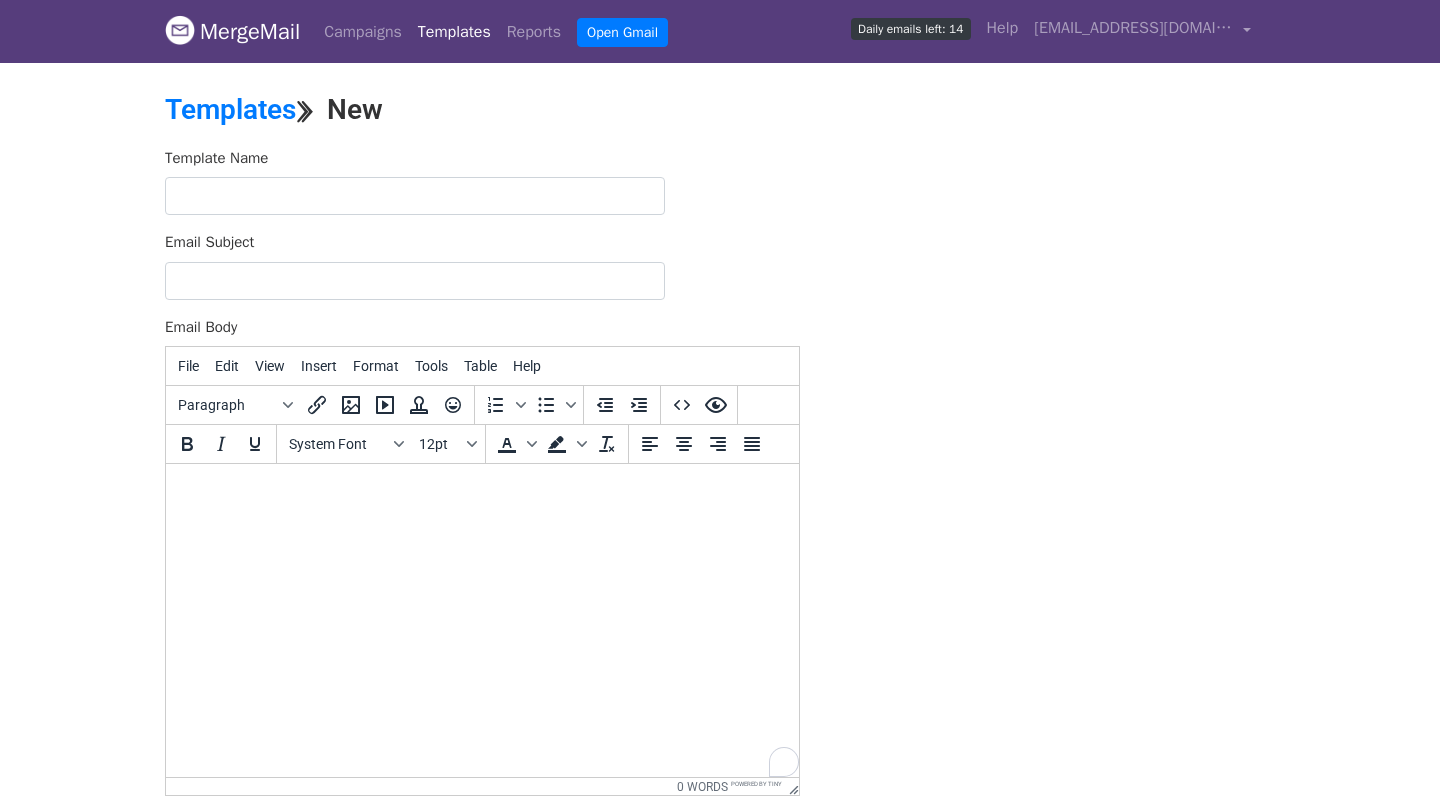 scroll, scrollTop: 0, scrollLeft: 0, axis: both 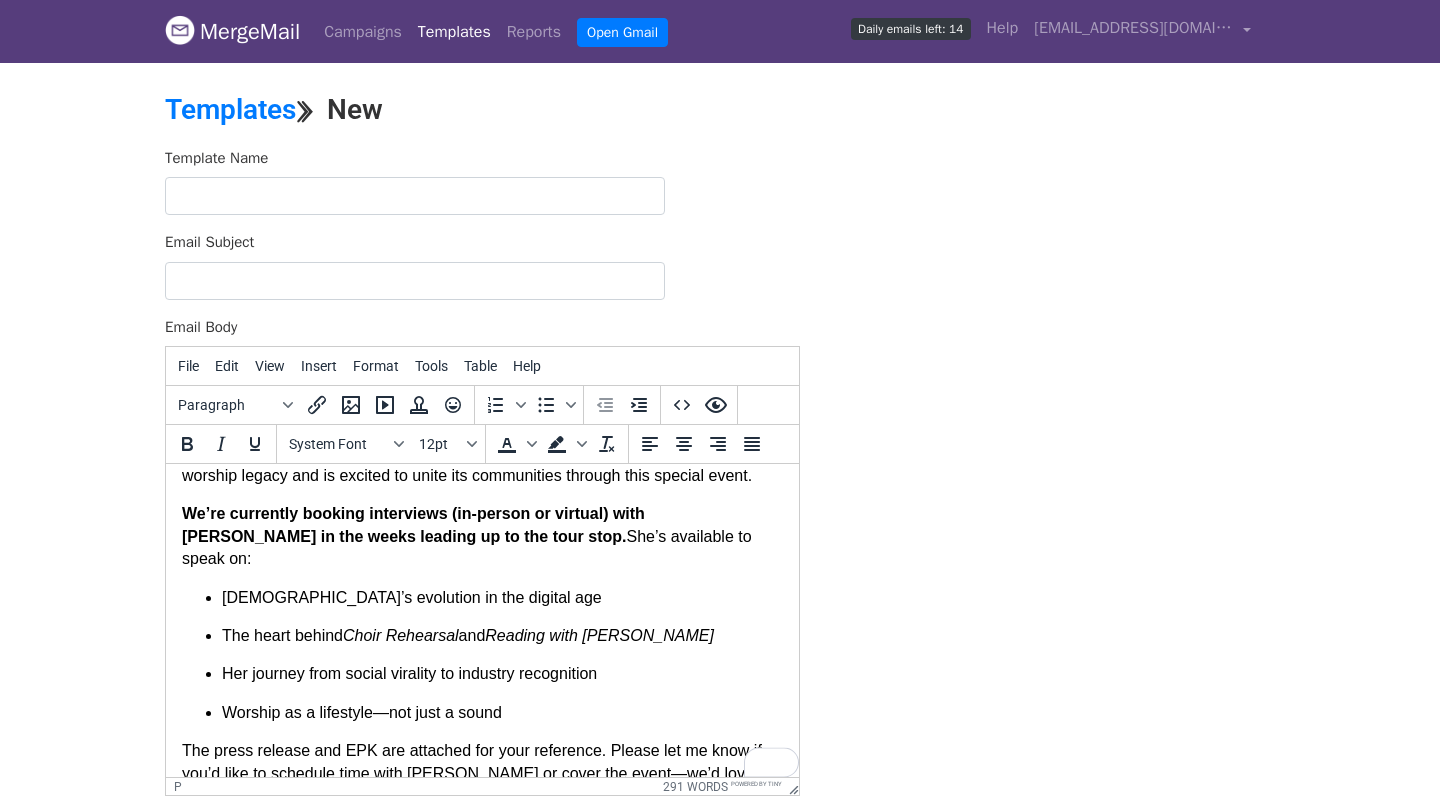 click on "Gospel’s evolution in the digital age
The heart behind  Choir Rehearsal  and  Reading with Jordi
Her journey from social virality to industry recognition
Worship as a lifestyle—not just a sound" at bounding box center [482, 656] 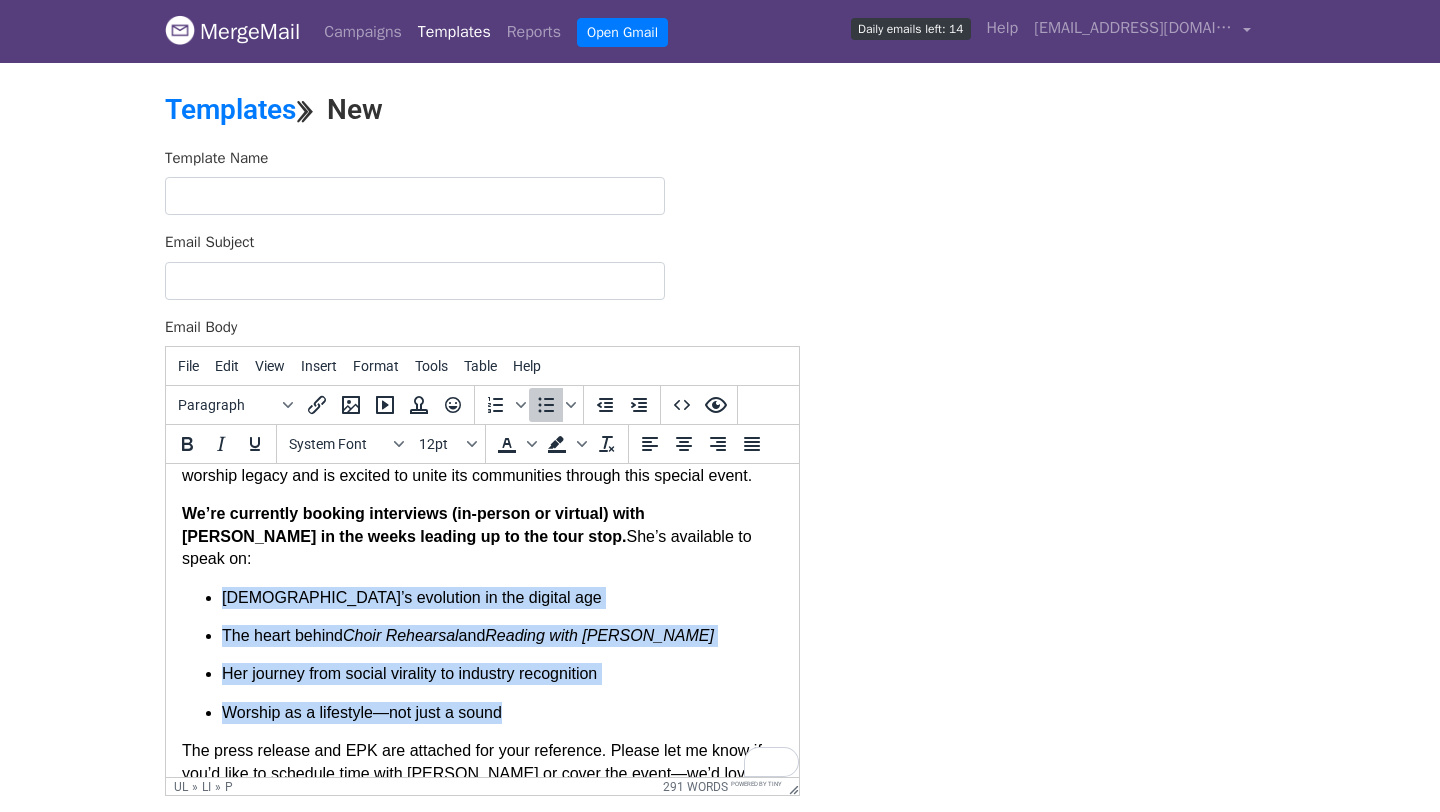 drag, startPoint x: 525, startPoint y: 629, endPoint x: 179, endPoint y: 501, distance: 368.91733 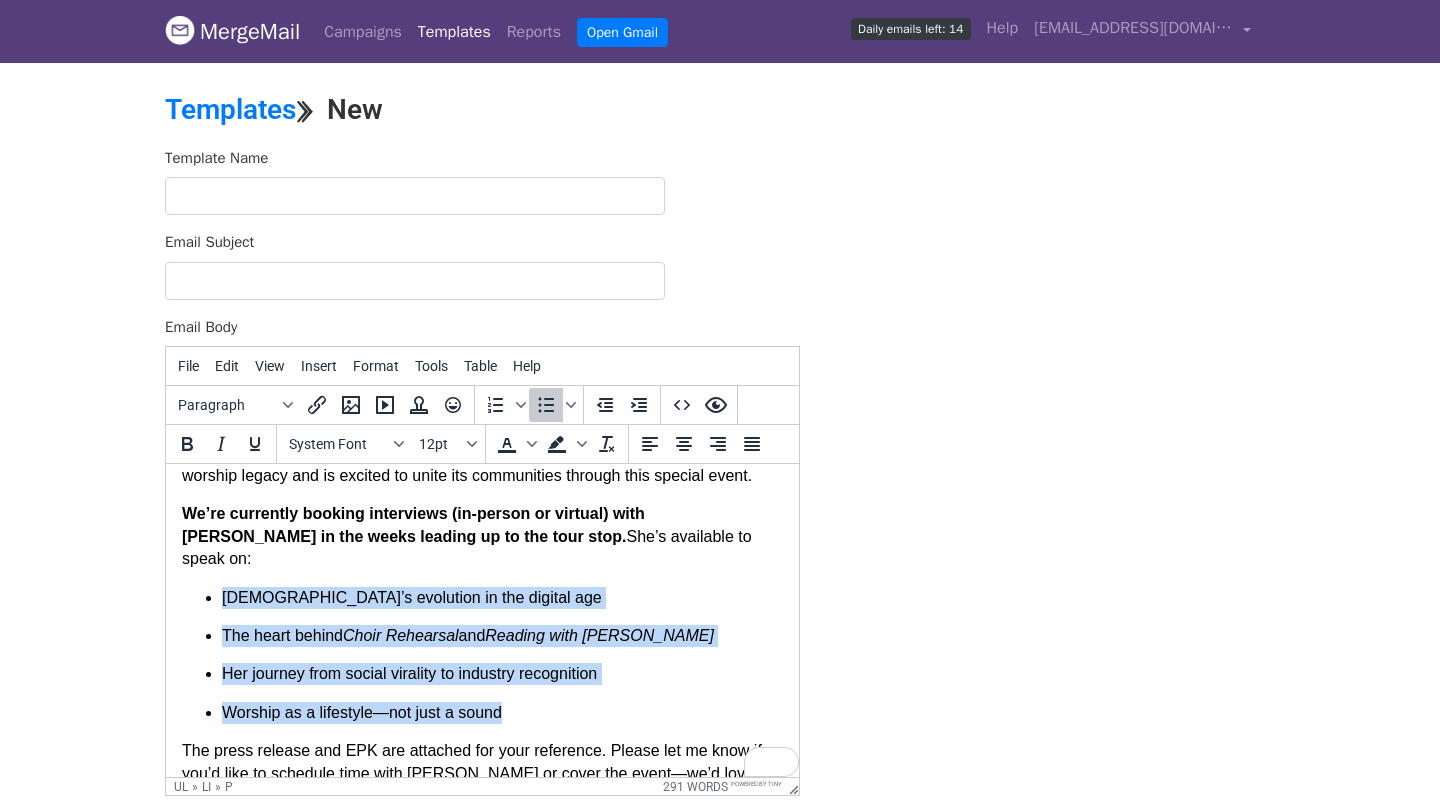 click on "Interview/Feature Opportunity: Viral Gospel Artist Jordan G. Welch Brings Worship Culture Tour to Nashville – August 29–30
Hi [First Name],
I wanted to share an interview and feature opportunity around  Jordan G. Welch , a  Stellar Award–nominated, Billboard-charting gospel artist , who’s bringing her  Worship Culture Tour  to  Mount Zion Baptist Church in Nashville  on  August 29–30 .
Jordan is best known for her viral  Choir Rehearsal  series (with over  50,000 participants across 19 cities ) and her hit gospel single  “Open the Eyes of My Heart.”  She’s leading a bold new worship movement that merges  music, digital innovation, and faith-based community building —all while honoring the gospel traditions rooted in cities like Nashville.
Her  Worship Culture Tour  offers more than a concert—it’s a two-day immersive experience designed to:
Inspire spiritual growth and intergenerational connection
Equip singers and creatives through hands-on instruction and open Q&A" at bounding box center [482, 345] 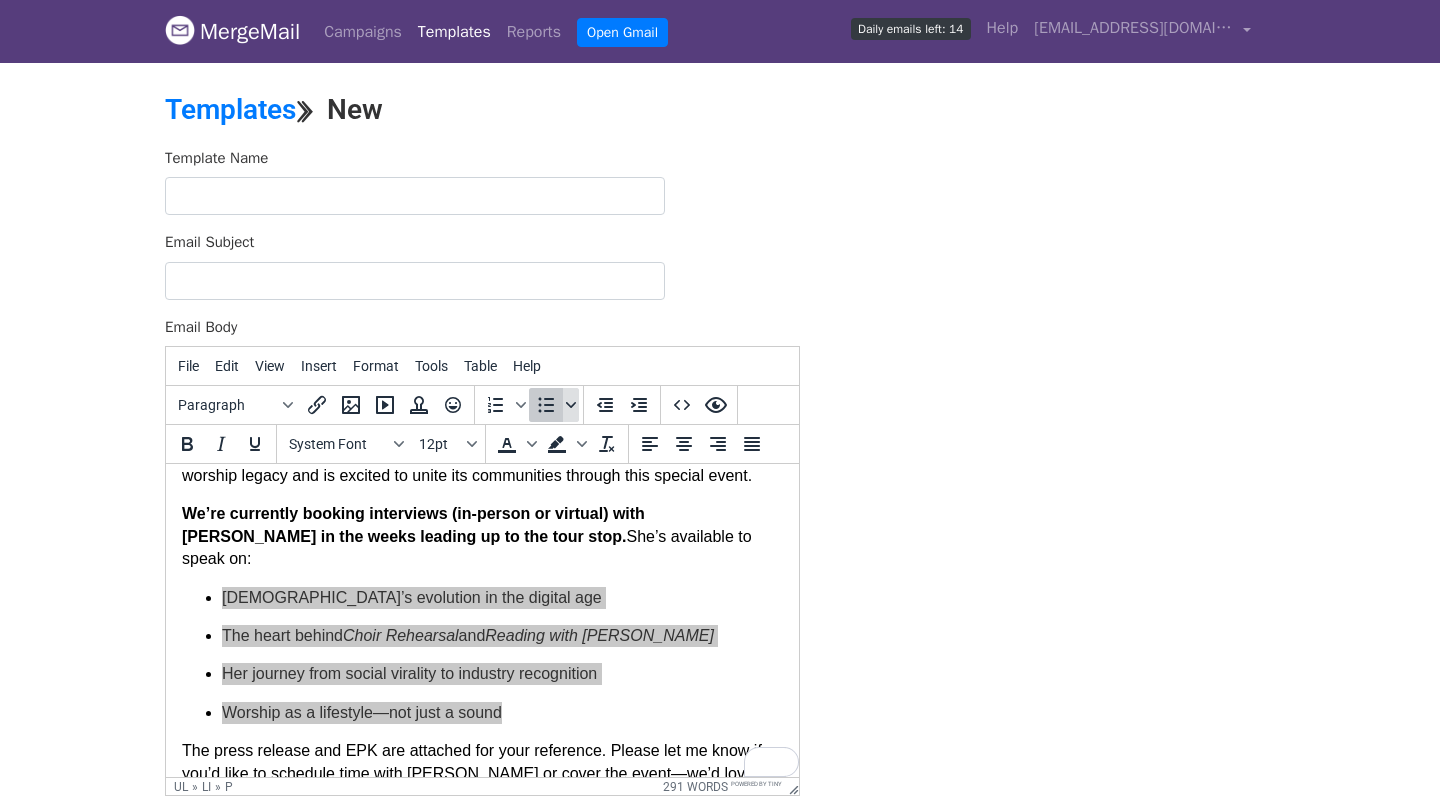 click 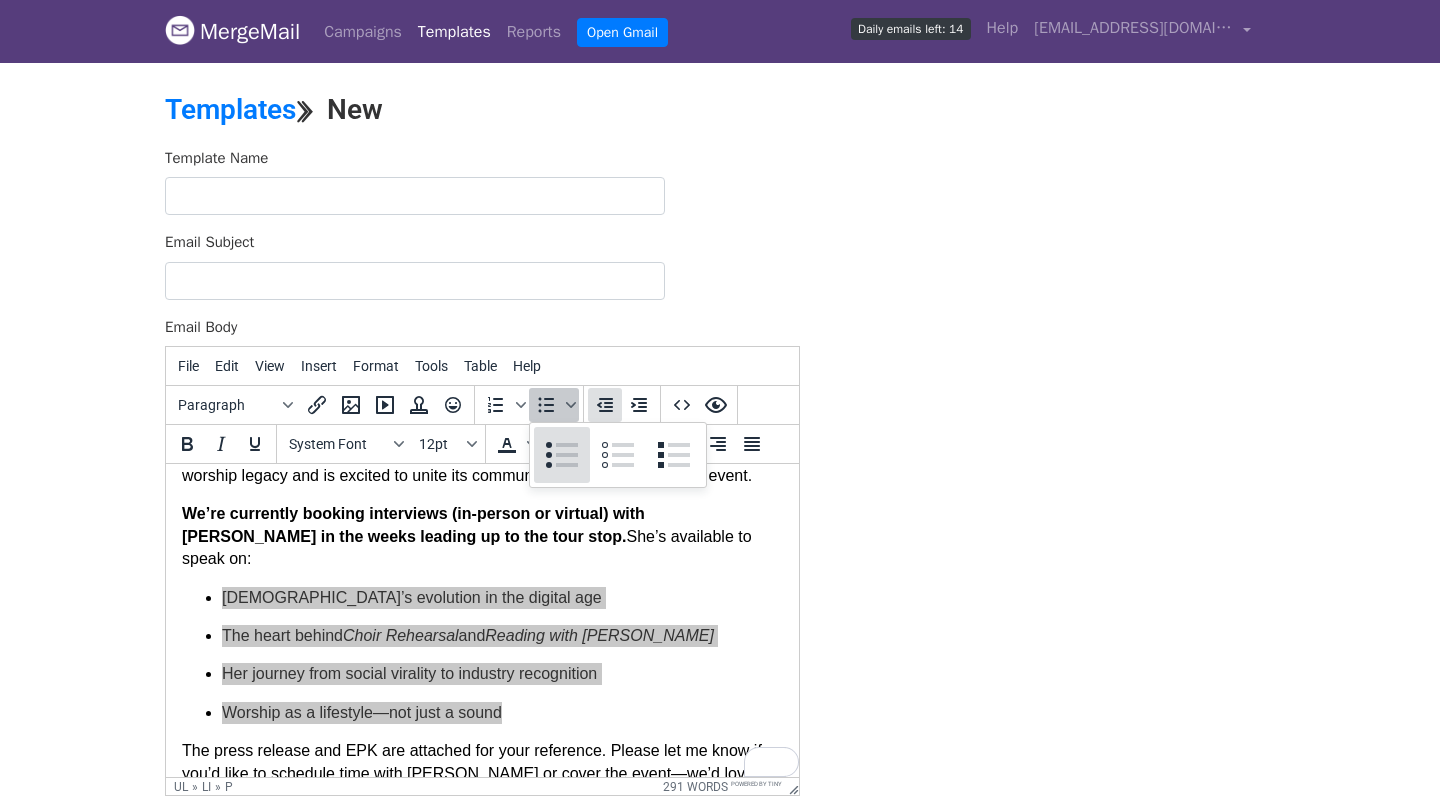 click 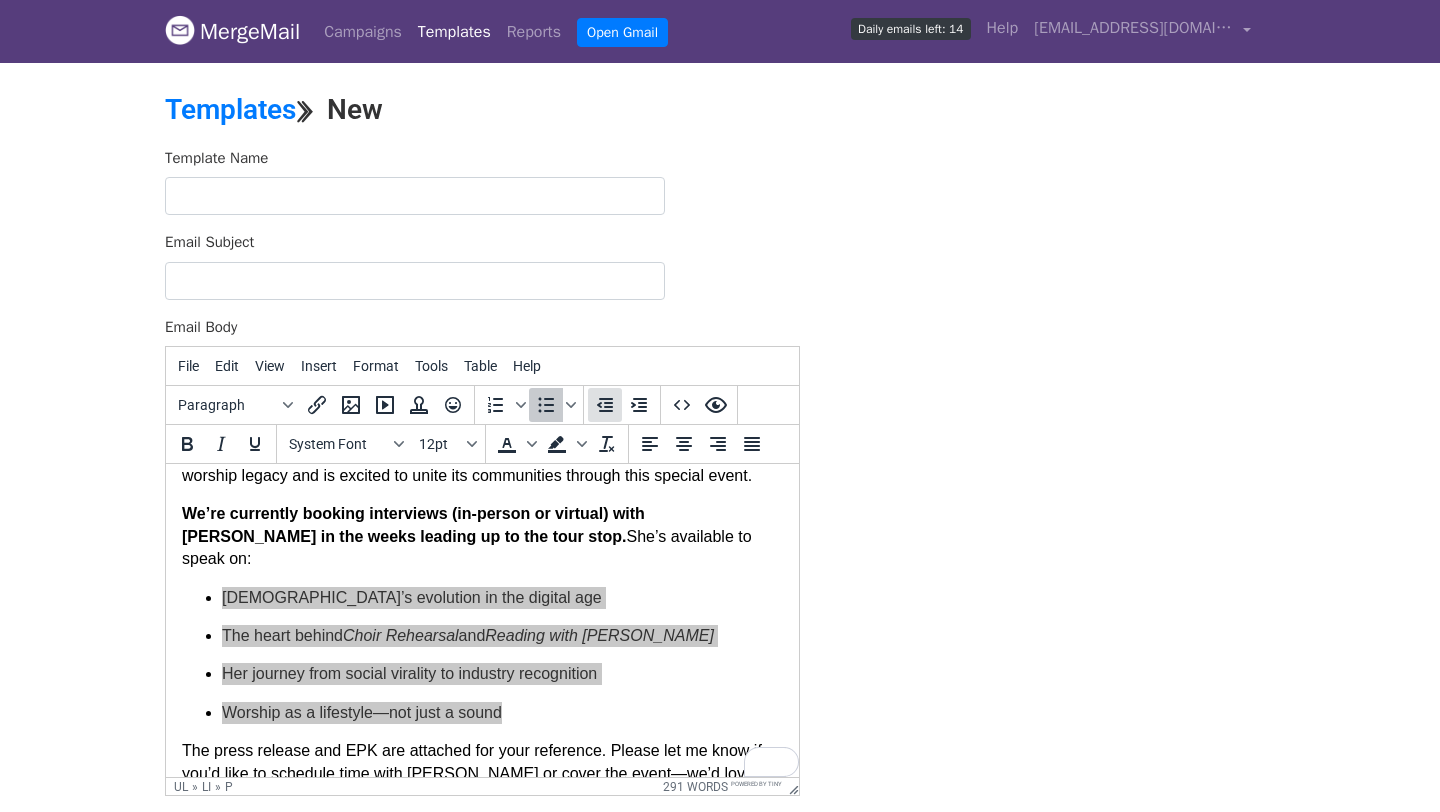 click 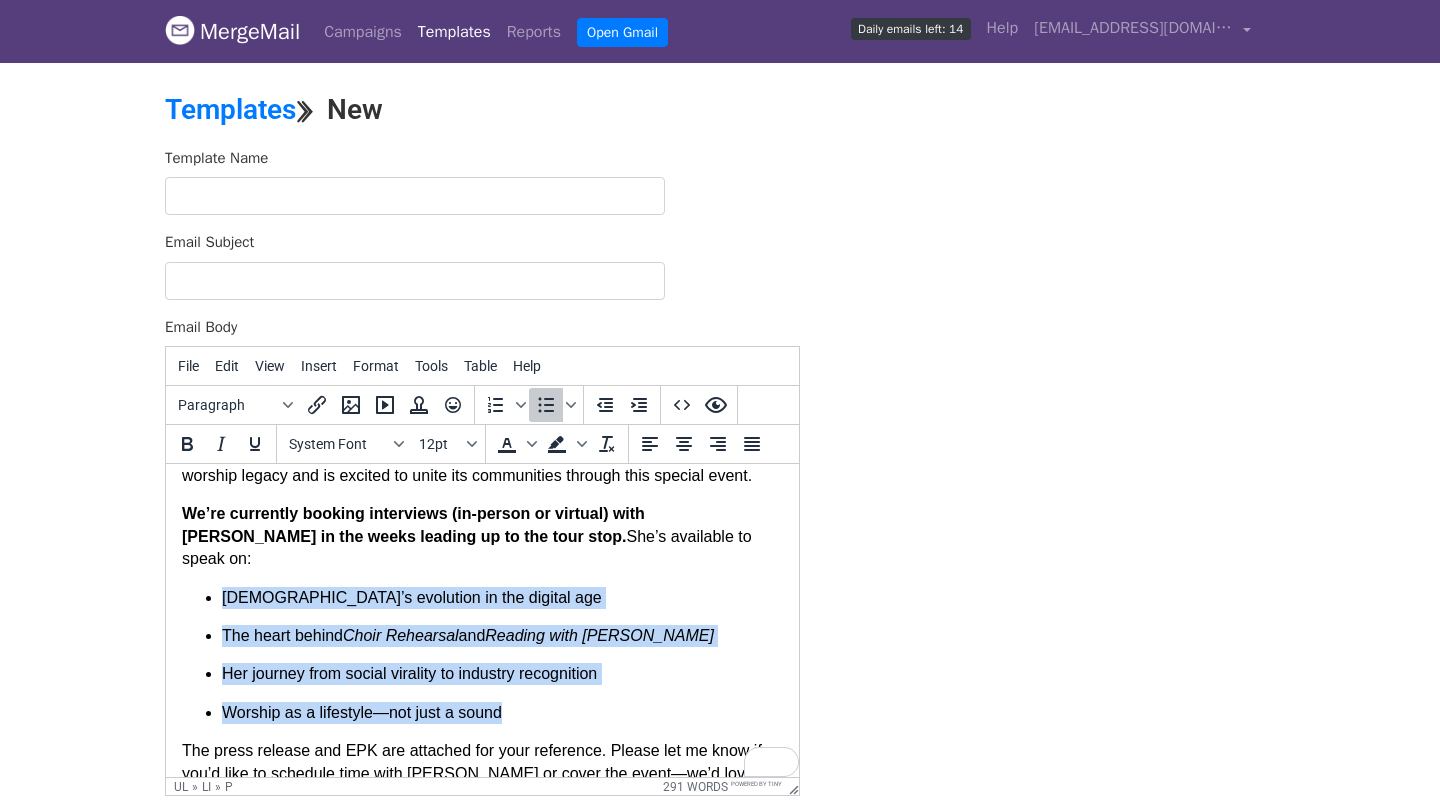 click on "Her journey from social virality to industry recognition" at bounding box center (502, 674) 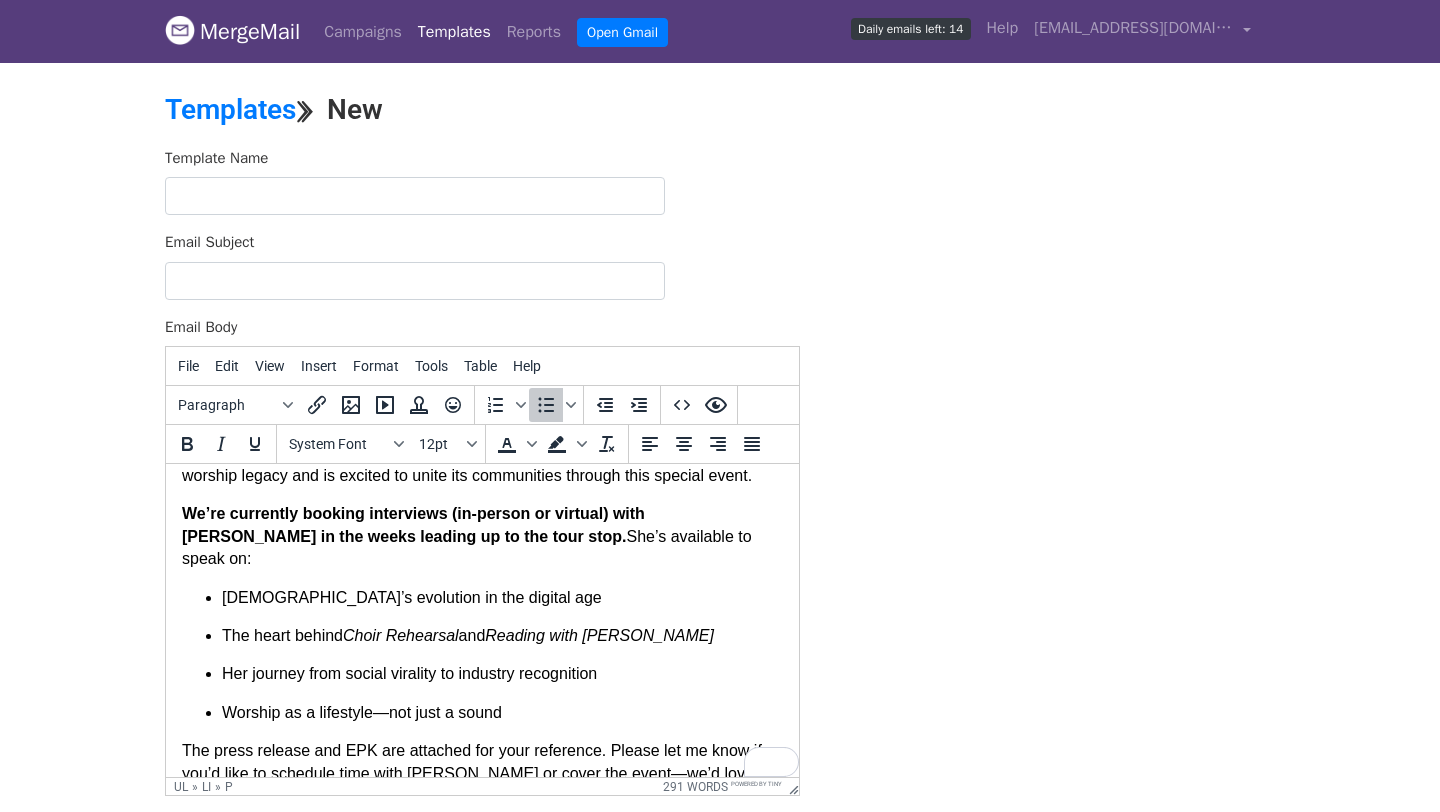 scroll, scrollTop: 676, scrollLeft: 0, axis: vertical 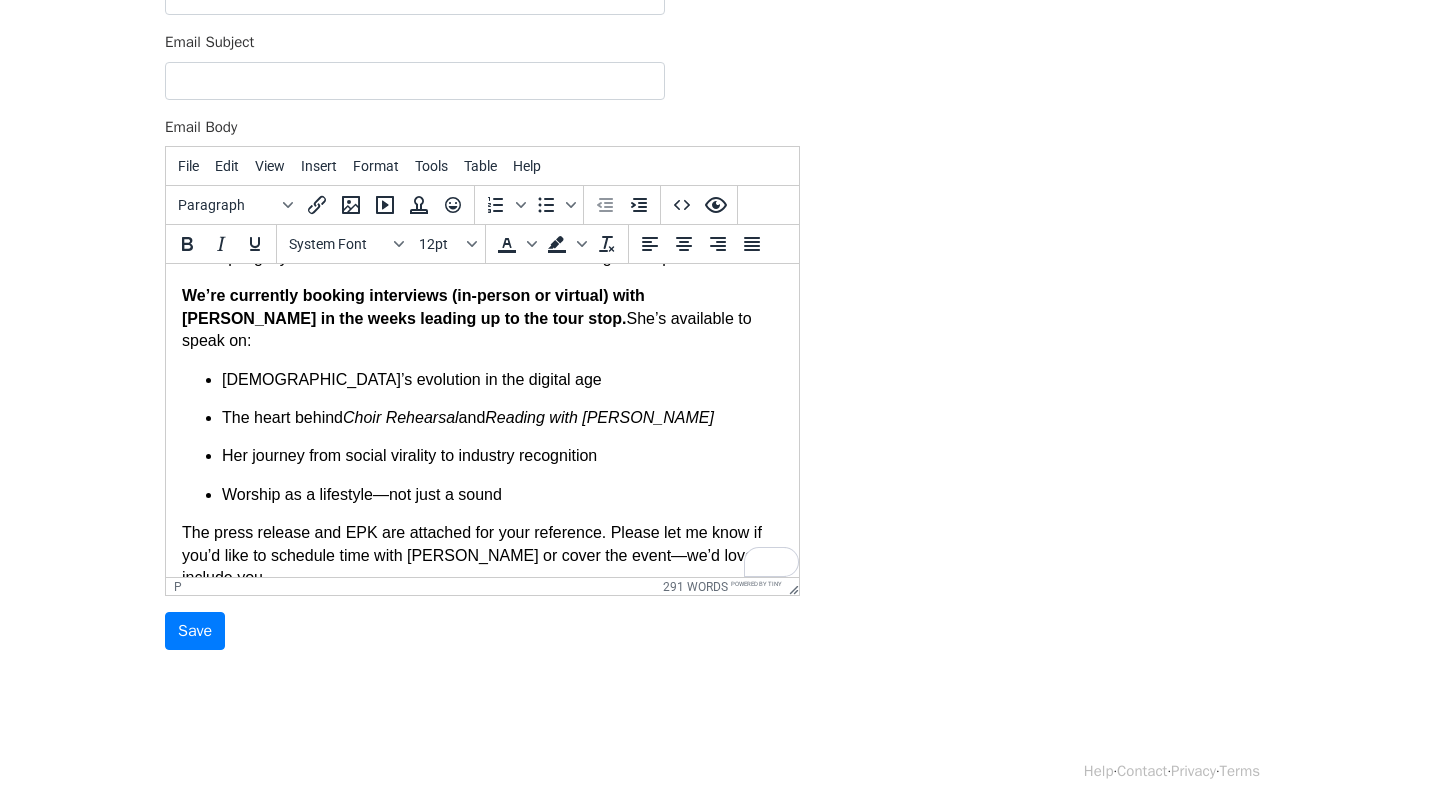 click on "Warmly,
Nika Watkins" at bounding box center [482, 627] 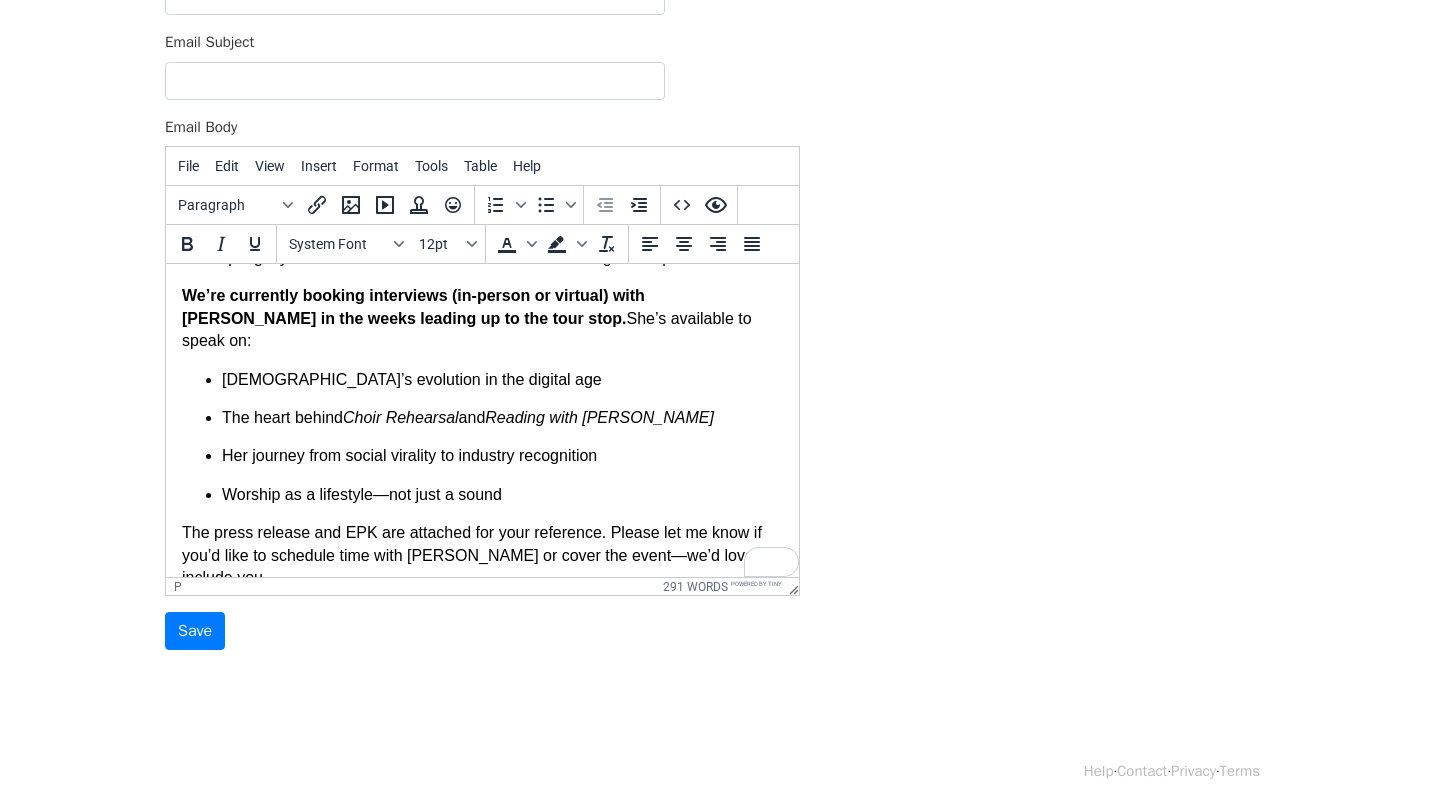 scroll, scrollTop: 592, scrollLeft: 0, axis: vertical 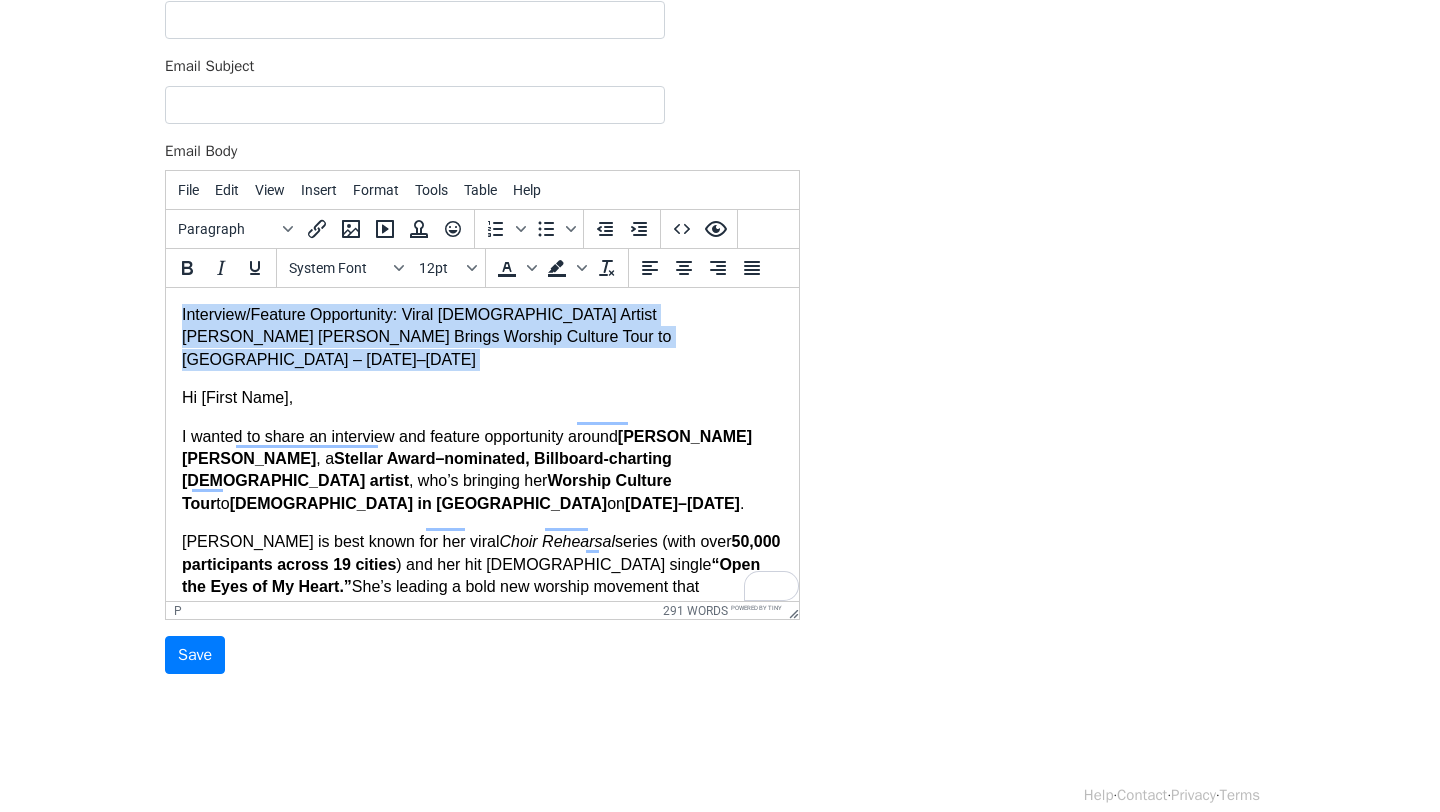 drag, startPoint x: 511, startPoint y: 349, endPoint x: 159, endPoint y: 317, distance: 353.45154 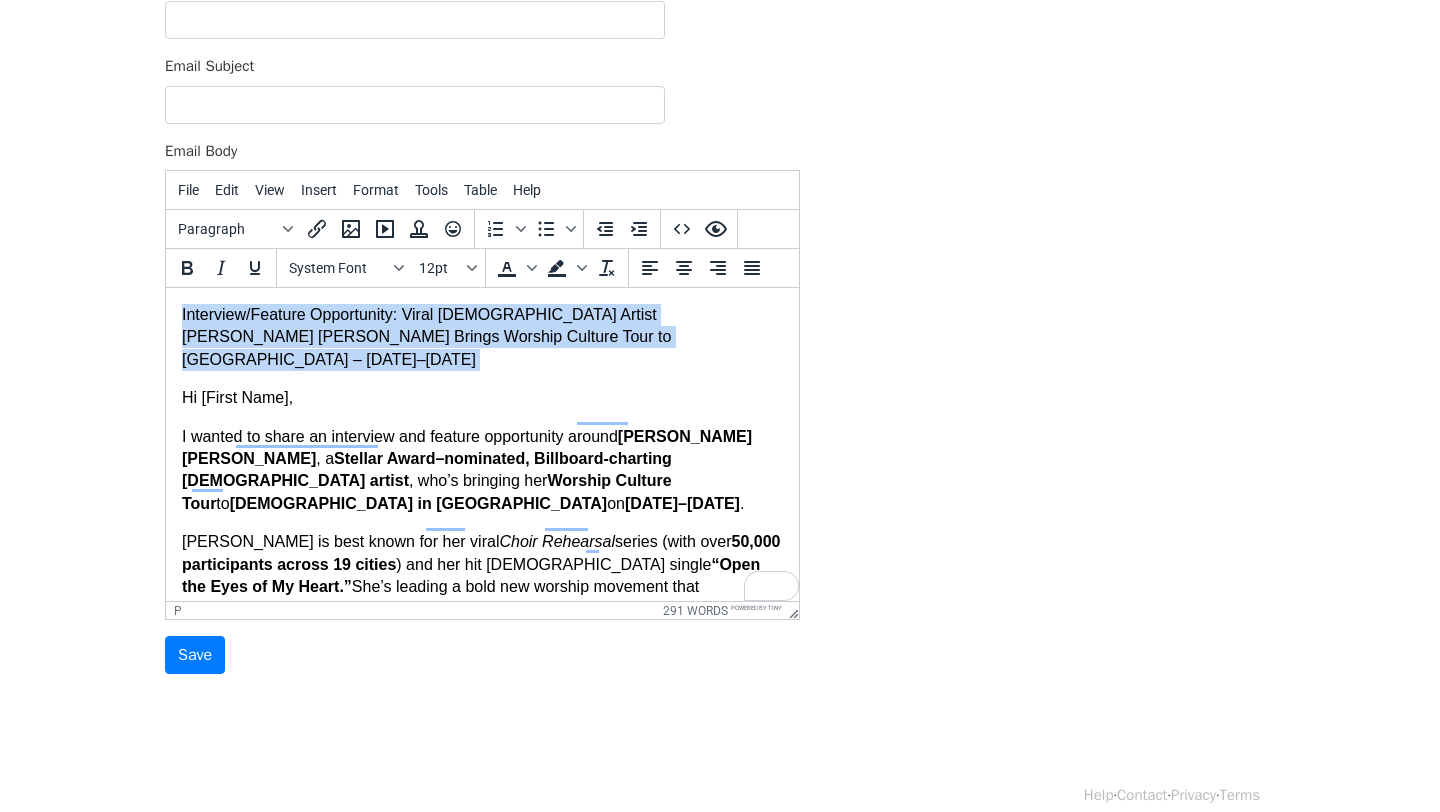 click on "Interview/Feature Opportunity: Viral Gospel Artist Jordan G. Welch Brings Worship Culture Tour to Nashville – August 29–30
Hi [First Name],
I wanted to share an interview and feature opportunity around  Jordan G. Welch , a  Stellar Award–nominated, Billboard-charting gospel artist , who’s bringing her  Worship Culture Tour  to  Mount Zion Baptist Church in Nashville  on  August 29–30 .
Jordan is best known for her viral  Choir Rehearsal  series (with over  50,000 participants across 19 cities ) and her hit gospel single  “Open the Eyes of My Heart.”  She’s leading a bold new worship movement that merges  music, digital innovation, and faith-based community building —all while honoring the gospel traditions rooted in cities like Nashville.
Her  Worship Culture Tour  offers more than a concert—it’s a two-day immersive experience designed to:
Inspire spiritual growth and intergenerational connection
Equip singers and creatives through hands-on instruction and open Q&A" at bounding box center (482, 827) 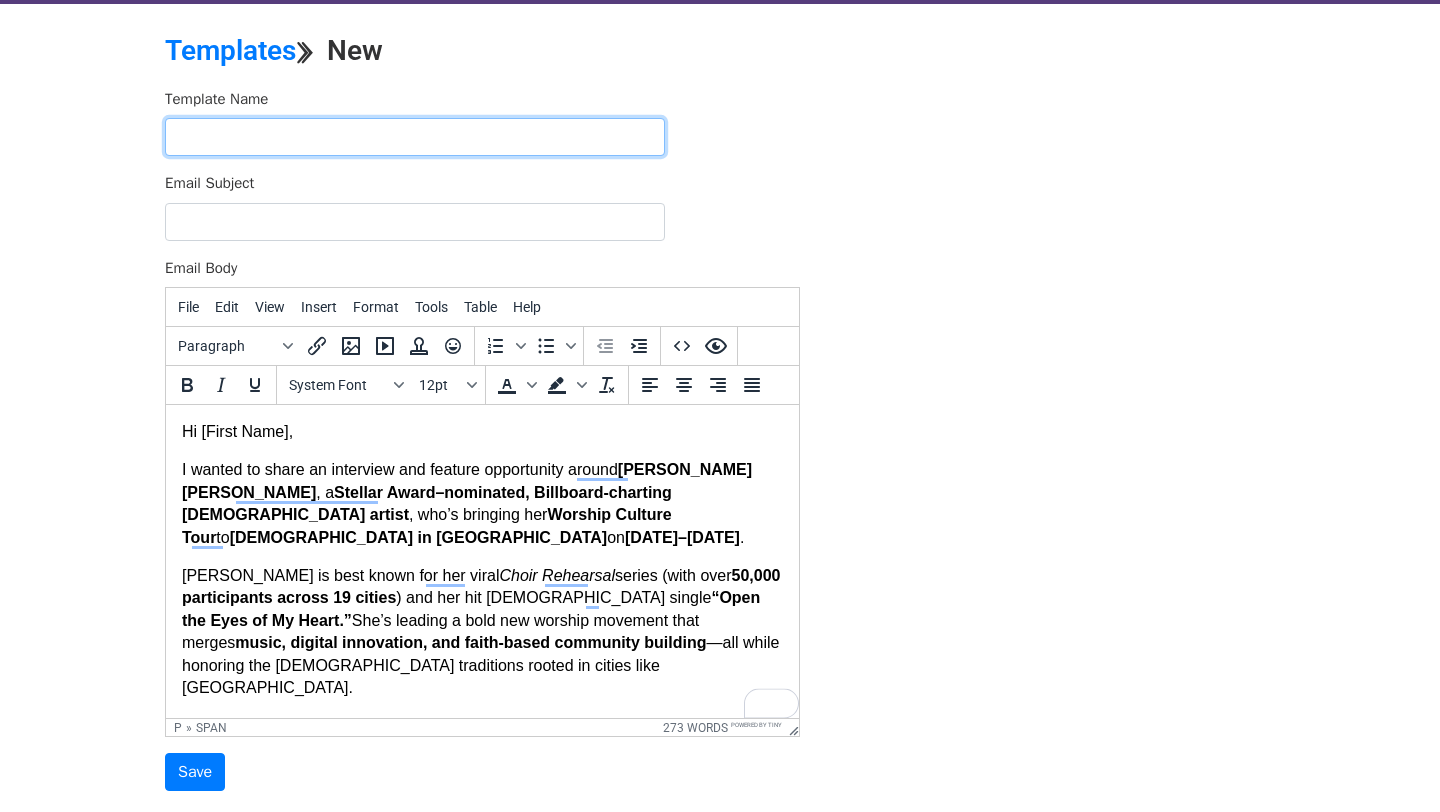 click at bounding box center (415, 137) 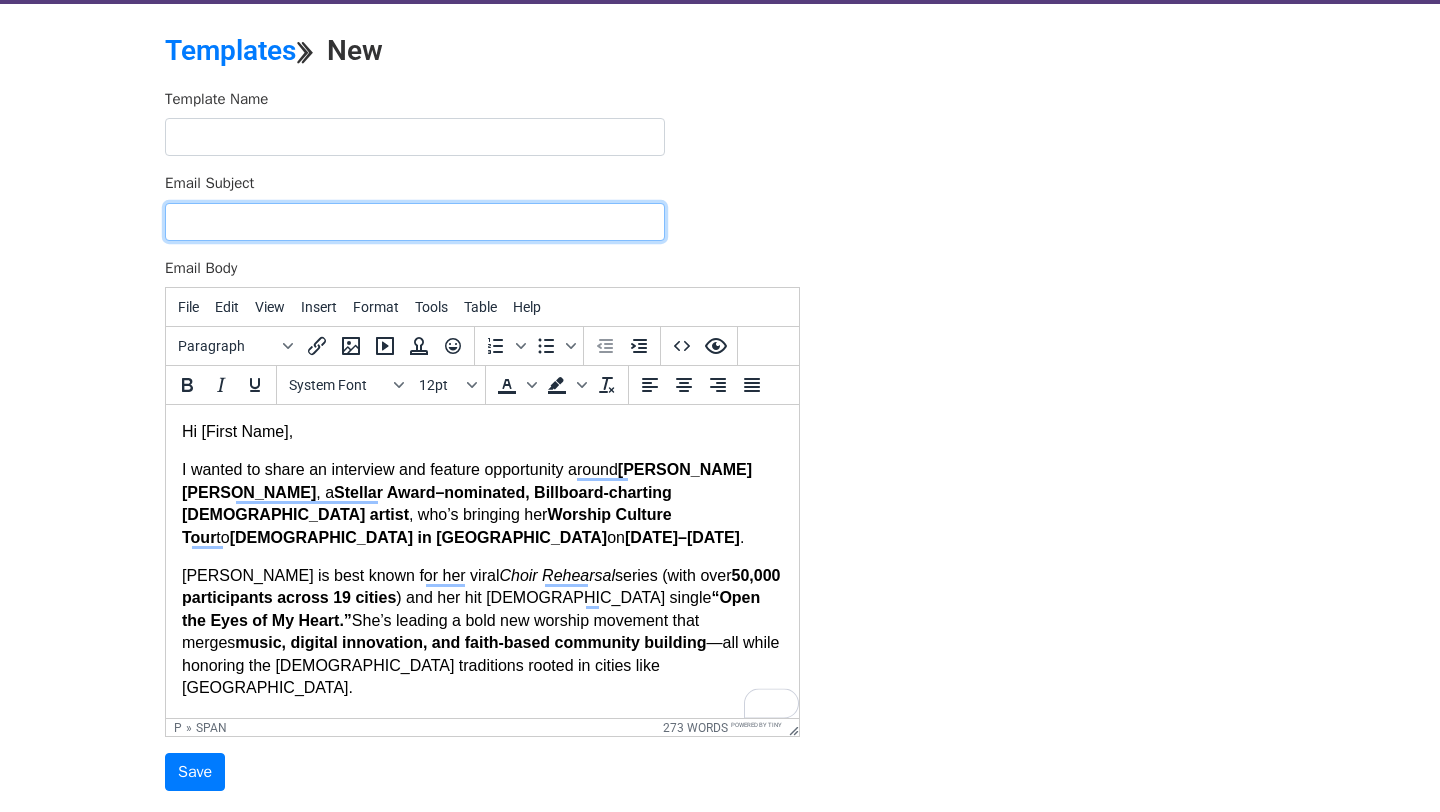 click on "Email Subject" at bounding box center [415, 222] 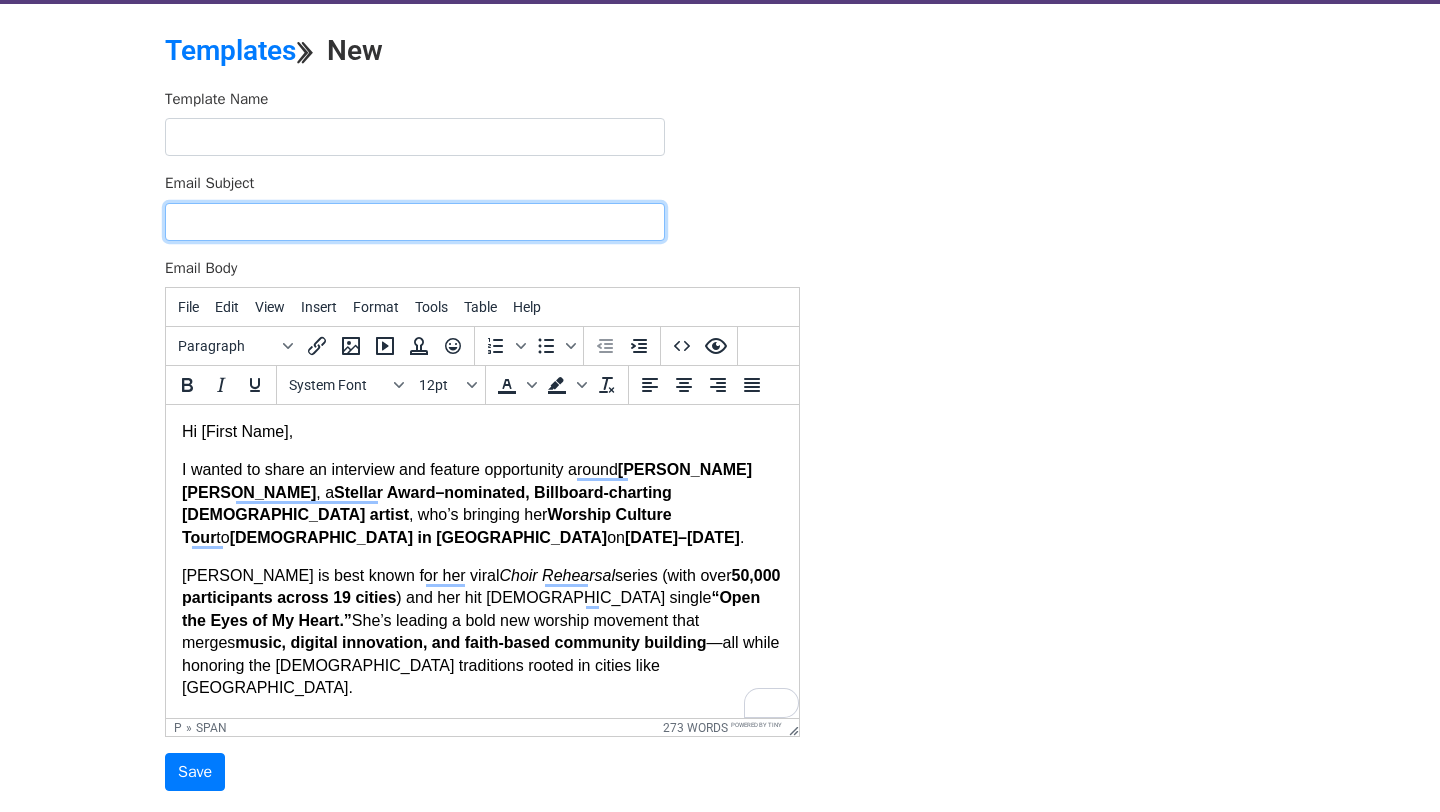paste on "Interview/Feature Opportunity: Viral [DEMOGRAPHIC_DATA] Artist [PERSON_NAME] [PERSON_NAME] Brings Worship Culture Tour to [GEOGRAPHIC_DATA] – [DATE]–[DATE]" 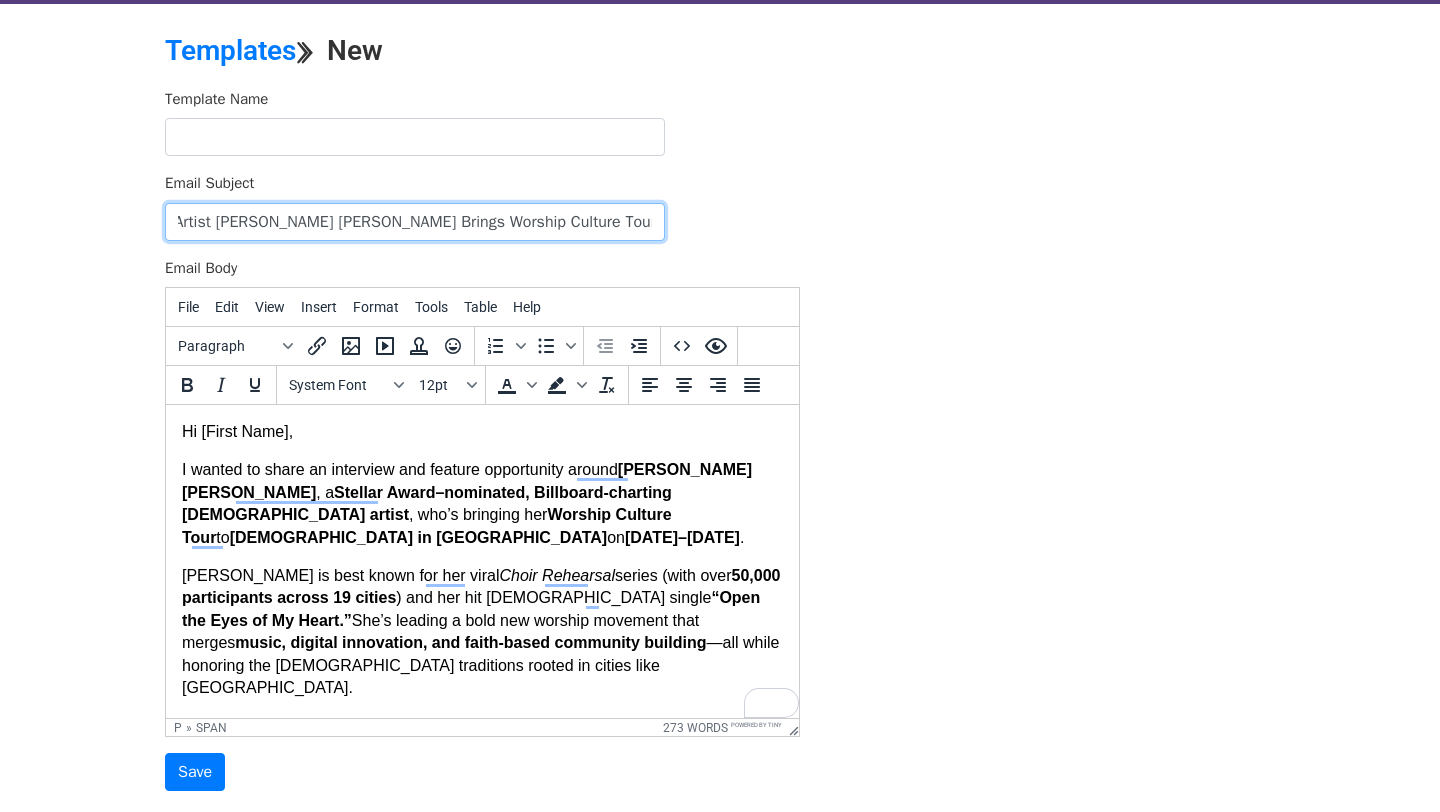 type on "Interview/Feature Opportunity: Viral [DEMOGRAPHIC_DATA] Artist [PERSON_NAME] [PERSON_NAME] Brings Worship Culture Tour to [GEOGRAPHIC_DATA] – [DATE]–[DATE]" 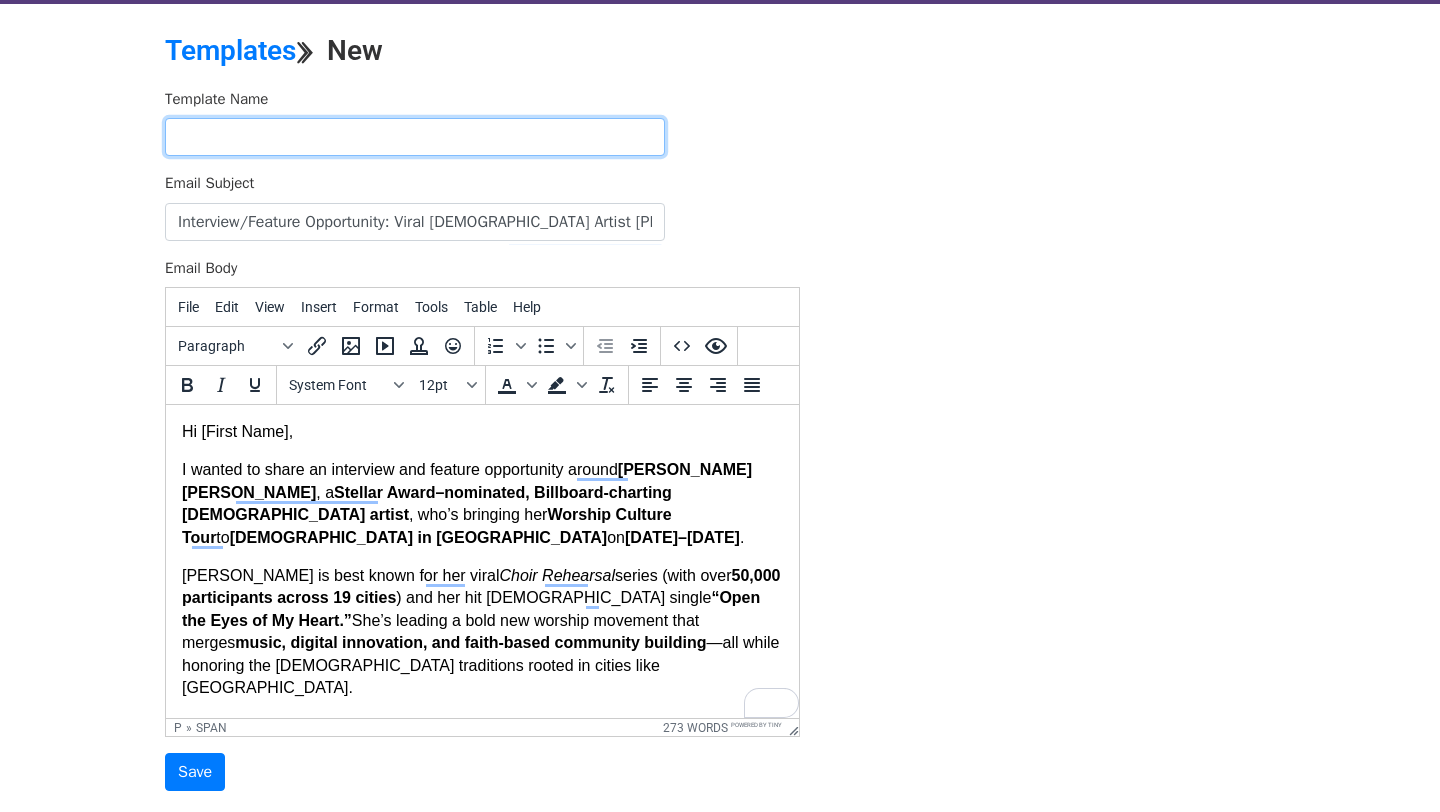 click at bounding box center (415, 137) 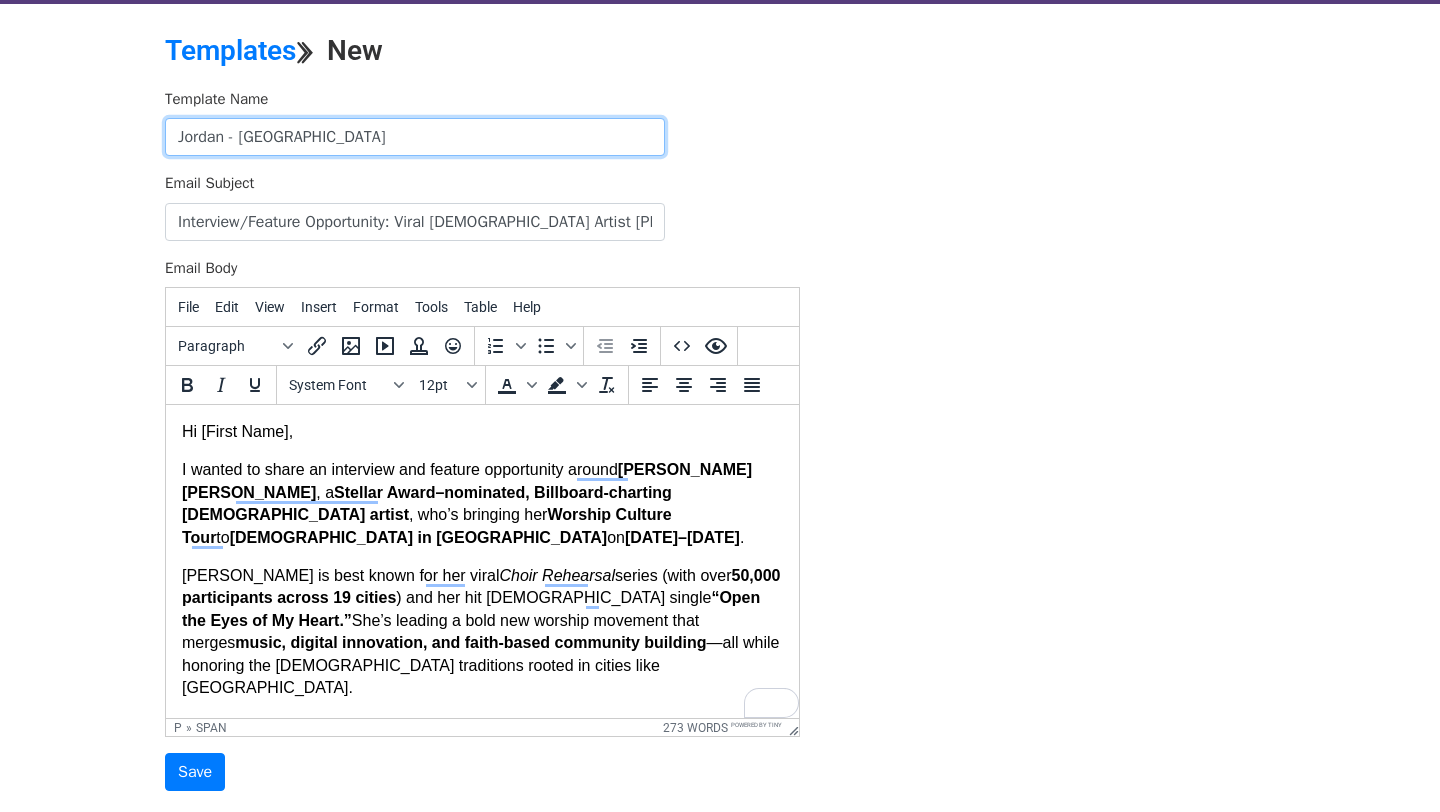 type on "Jordan - Nashville" 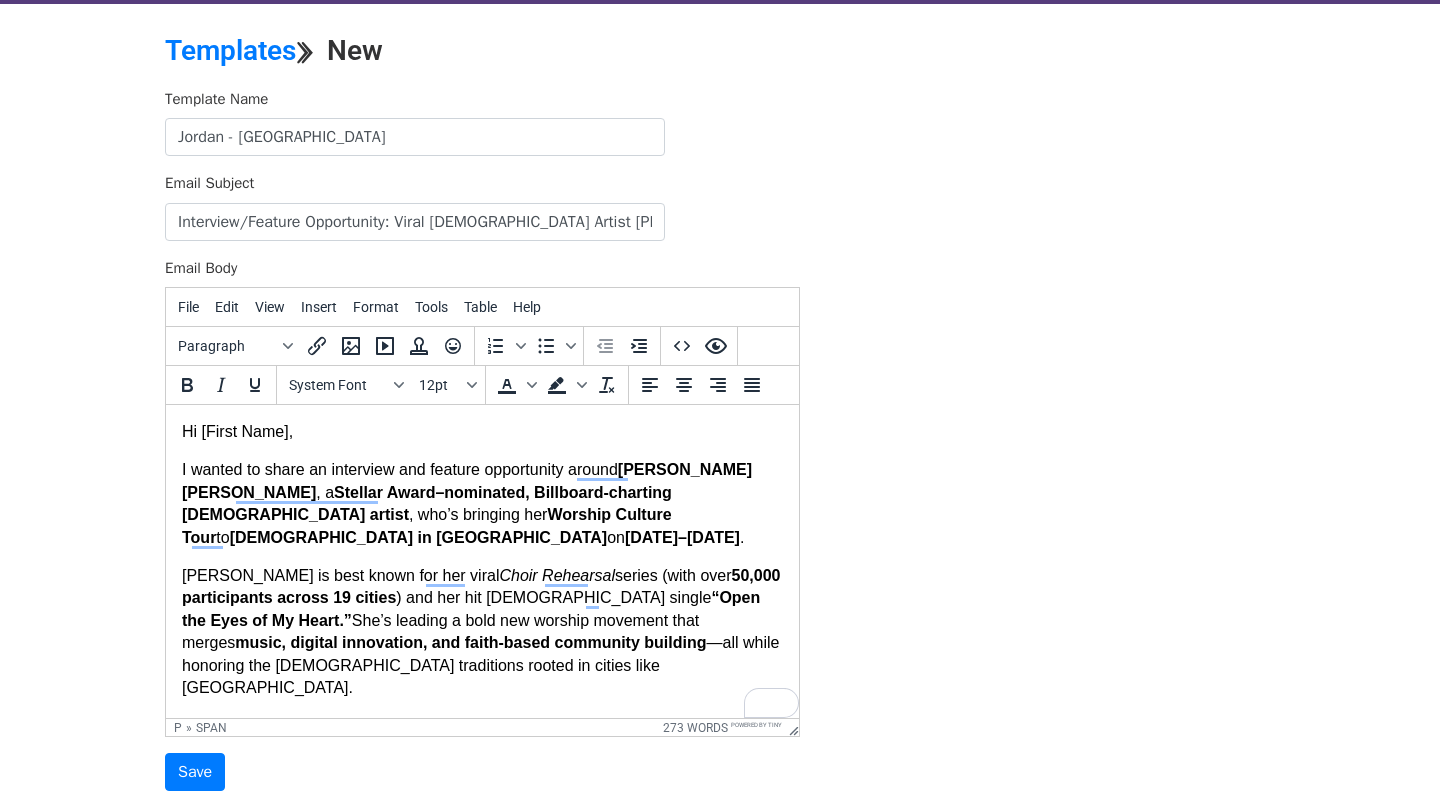 click on "Hi [First Name]," at bounding box center (237, 431) 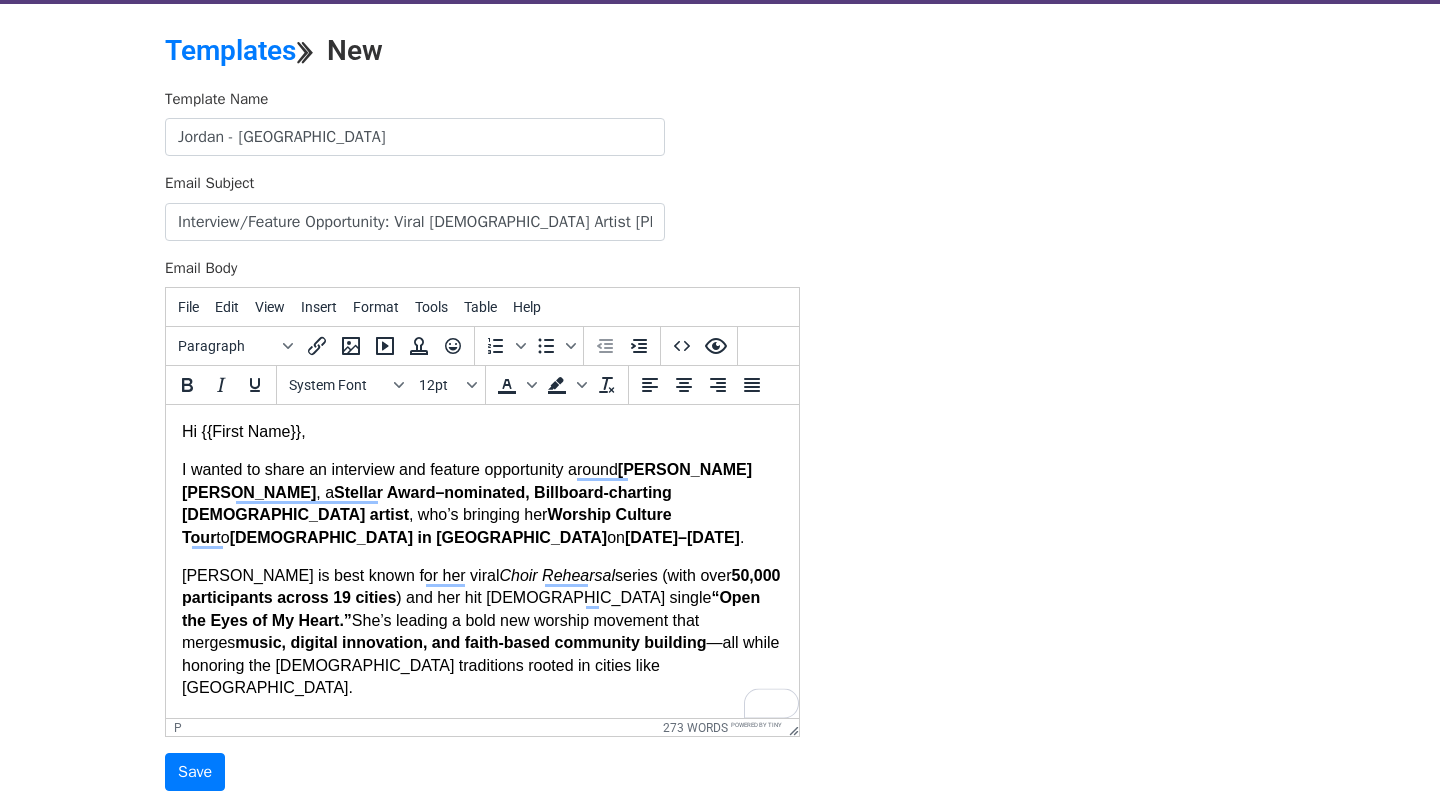 click on "Hi {{First Name}},
I wanted to share an interview and feature opportunity around  Jordan G. Welch , a  Stellar Award–nominated, Billboard-charting gospel artist , who’s bringing her  Worship Culture Tour  to  Mount Zion Baptist Church in Nashville  on  August 29–30 .
Jordan is best known for her viral  Choir Rehearsal  series (with over  50,000 participants across 19 cities ) and her hit gospel single  “Open the Eyes of My Heart.”  She’s leading a bold new worship movement that merges  music, digital innovation, and faith-based community building —all while honoring the gospel traditions rooted in cities like Nashville.
Her  Worship Culture Tour  offers more than a concert—it’s a two-day immersive experience designed to:
Inspire spiritual growth and intergenerational connection
Equip singers and creatives through hands-on instruction and open Q&A
Create dynamic worship moments beyond the traditional church walls
Jordan's 2024 live album,  ONE: Live in Atlanta ," at bounding box center [482, 902] 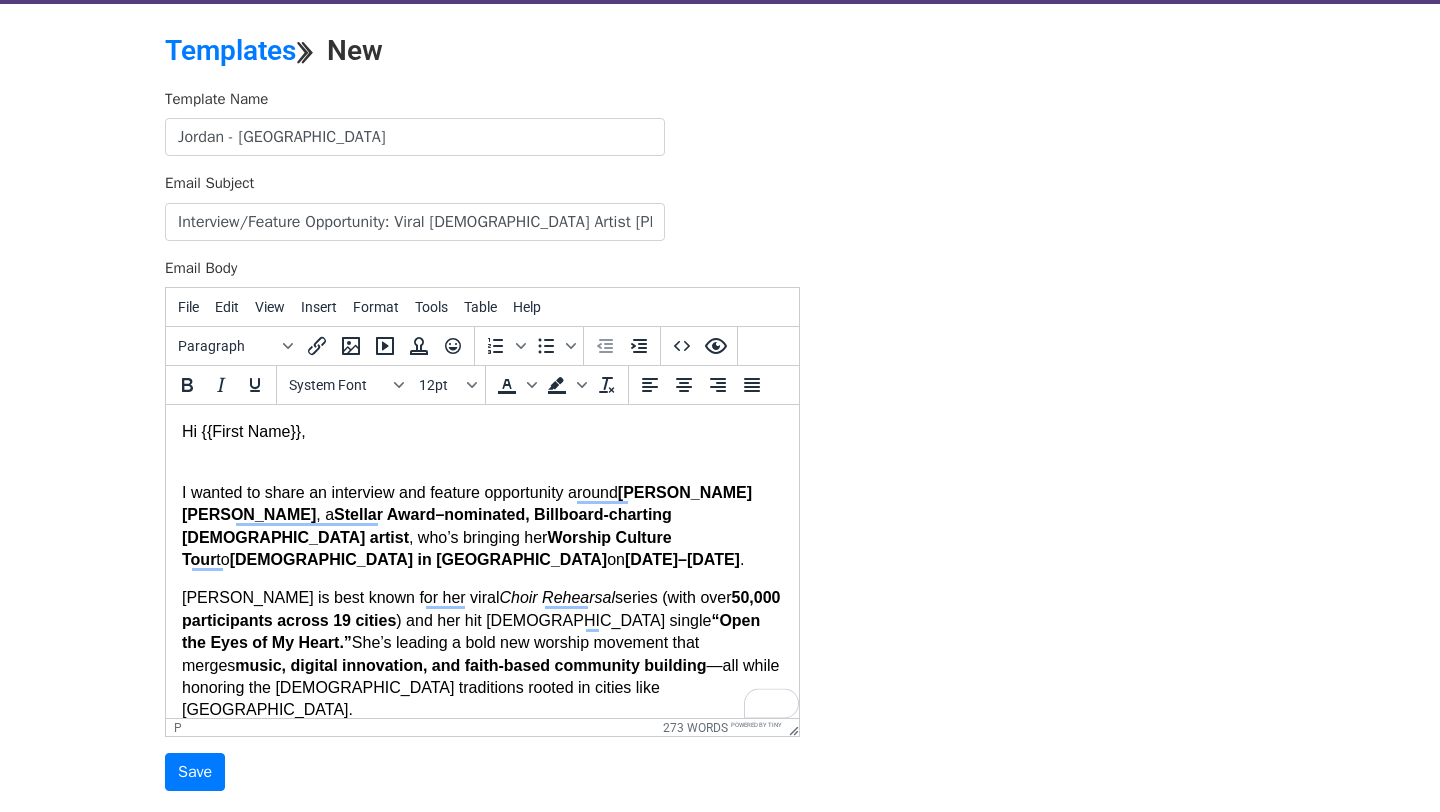 click on "I wanted to share an interview and feature opportunity around  Jordan G. Welch , a  Stellar Award–nominated, Billboard-charting gospel artist , who’s bringing her  Worship Culture Tour  to  Mount Zion Baptist Church in Nashville  on  August 29–30 ." at bounding box center (482, 515) 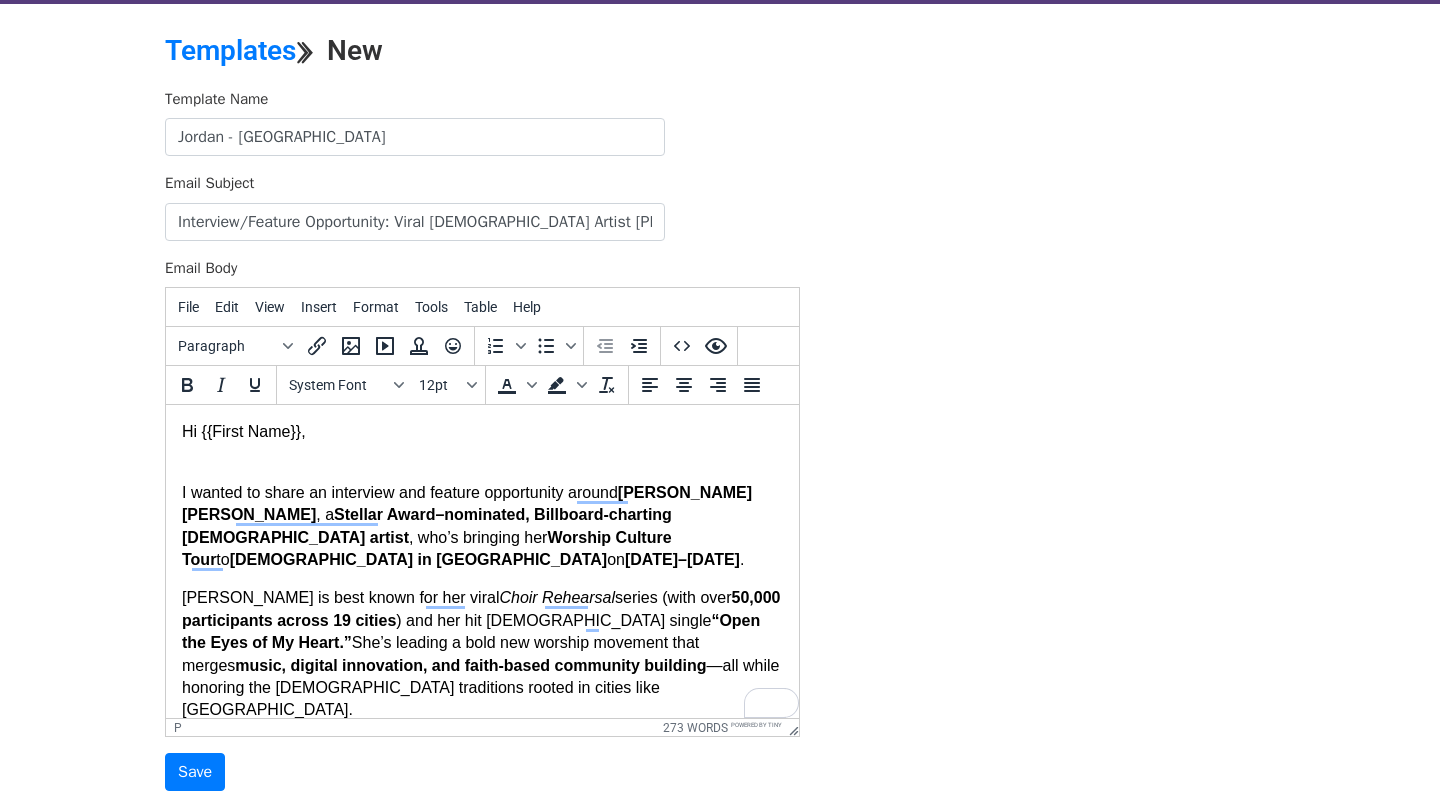 click on "I wanted to share an interview and feature opportunity around  Jordan G. Welch , a  Stellar Award–nominated, Billboard-charting gospel artist , who’s bringing her  Worship Culture Tour  to  Mount Zion Baptist Church in Nashville  on  August 29–30 ." at bounding box center [482, 527] 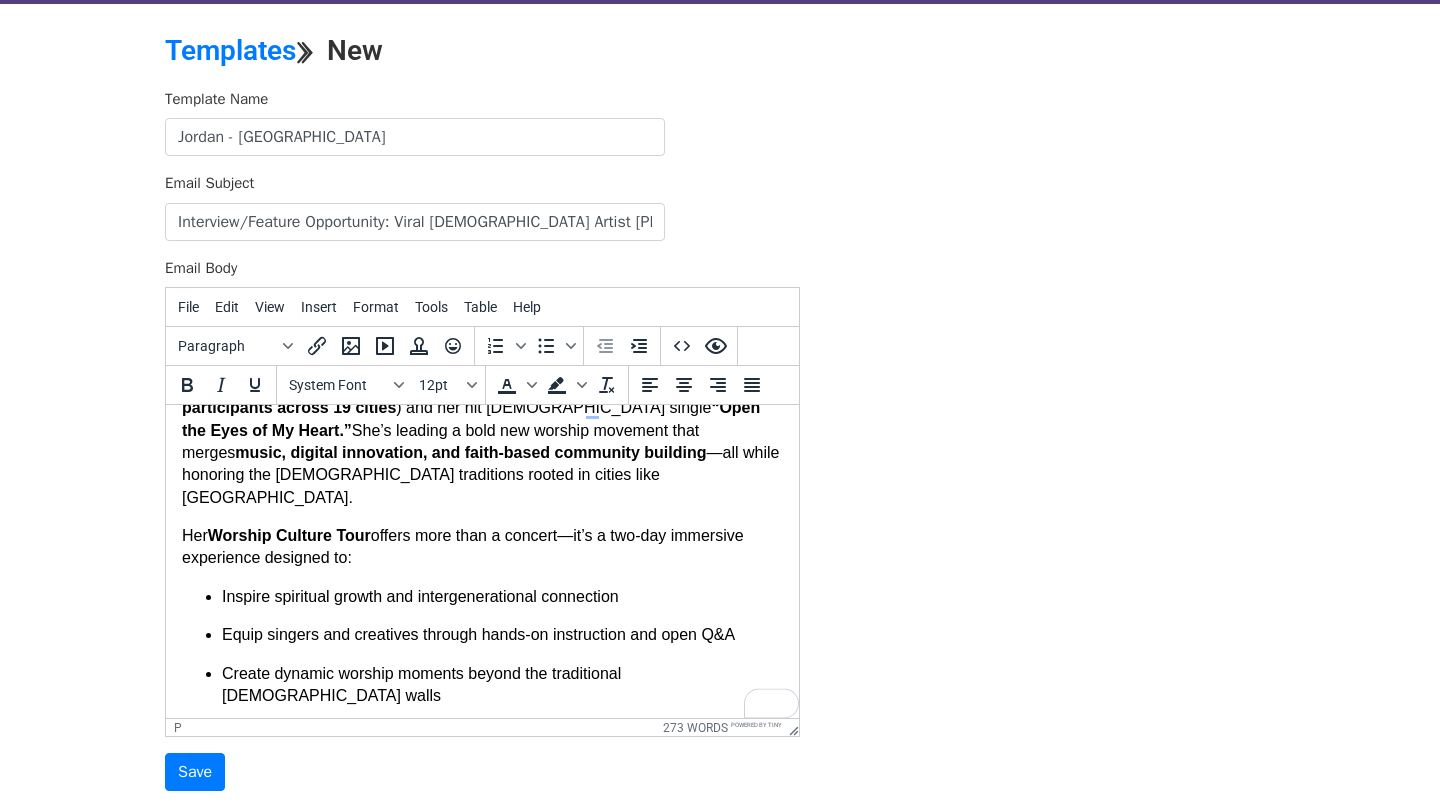 click on "Jordan is best known for her viral  Choir Rehearsal  series (with over  50,000 participants across 19 cities ) and her hit gospel single  “Open the Eyes of My Heart.”  She’s leading a bold new worship movement that merges  music, digital innovation, and faith-based community building —all while honoring the gospel traditions rooted in cities like Nashville." at bounding box center [482, 442] 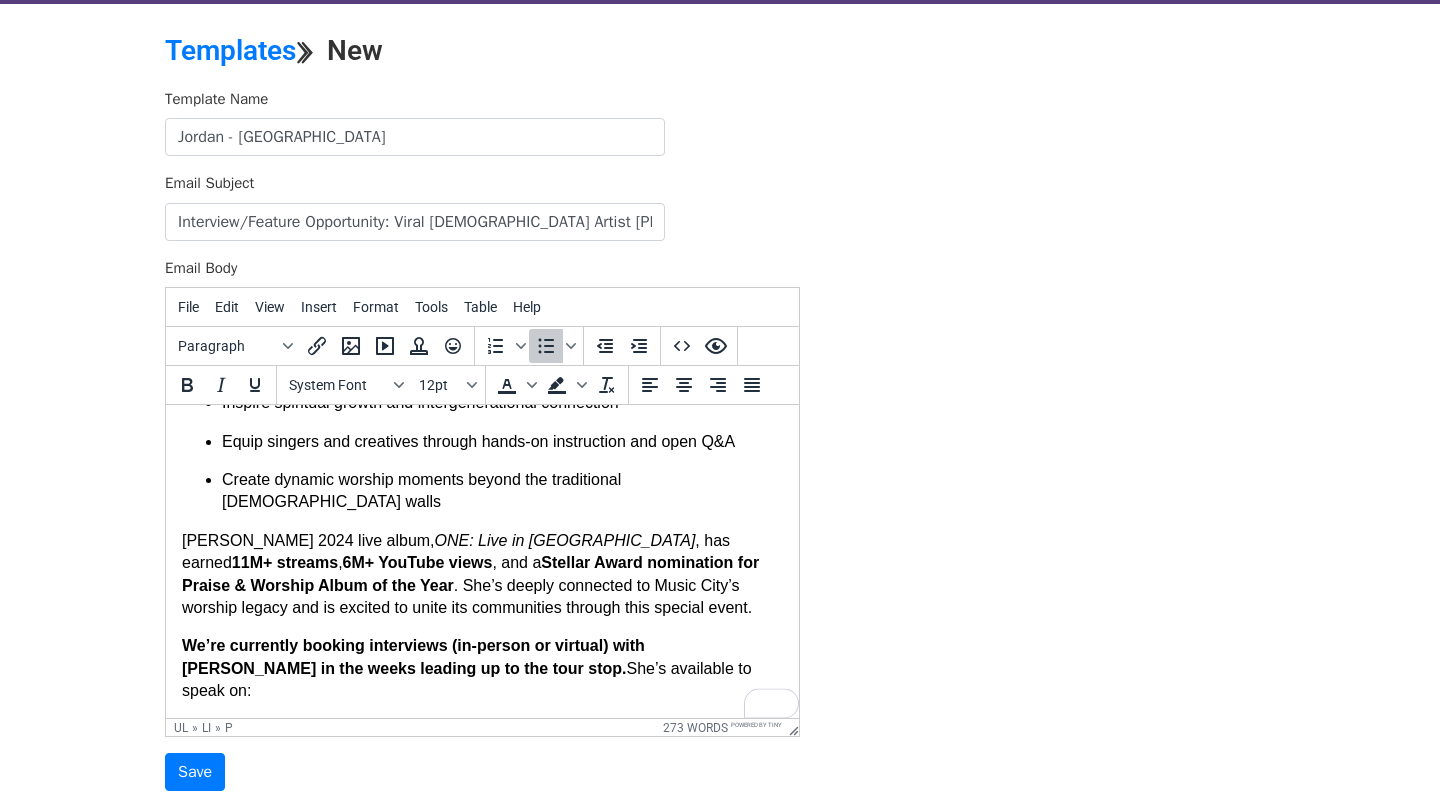 click on "Create dynamic worship moments beyond the traditional [DEMOGRAPHIC_DATA] walls" at bounding box center (502, 491) 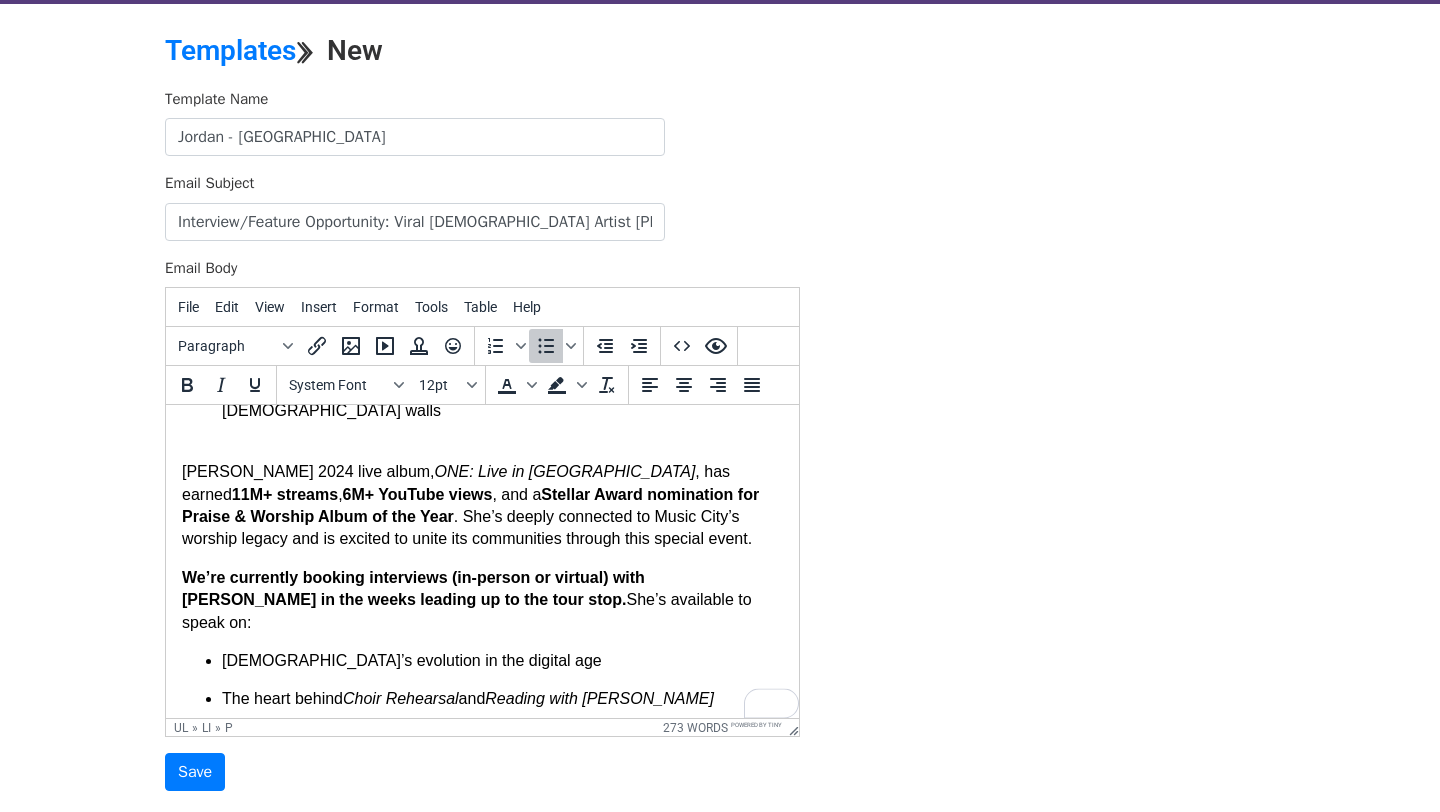 click on "Jordan's 2024 live album,  ONE: Live in Atlanta , has earned  11M+ streams ,  6M+ YouTube views , and a  Stellar Award nomination for Praise & Worship Album of the Year . She’s deeply connected to Music City’s worship legacy and is excited to unite its communities through this special event." at bounding box center (482, 506) 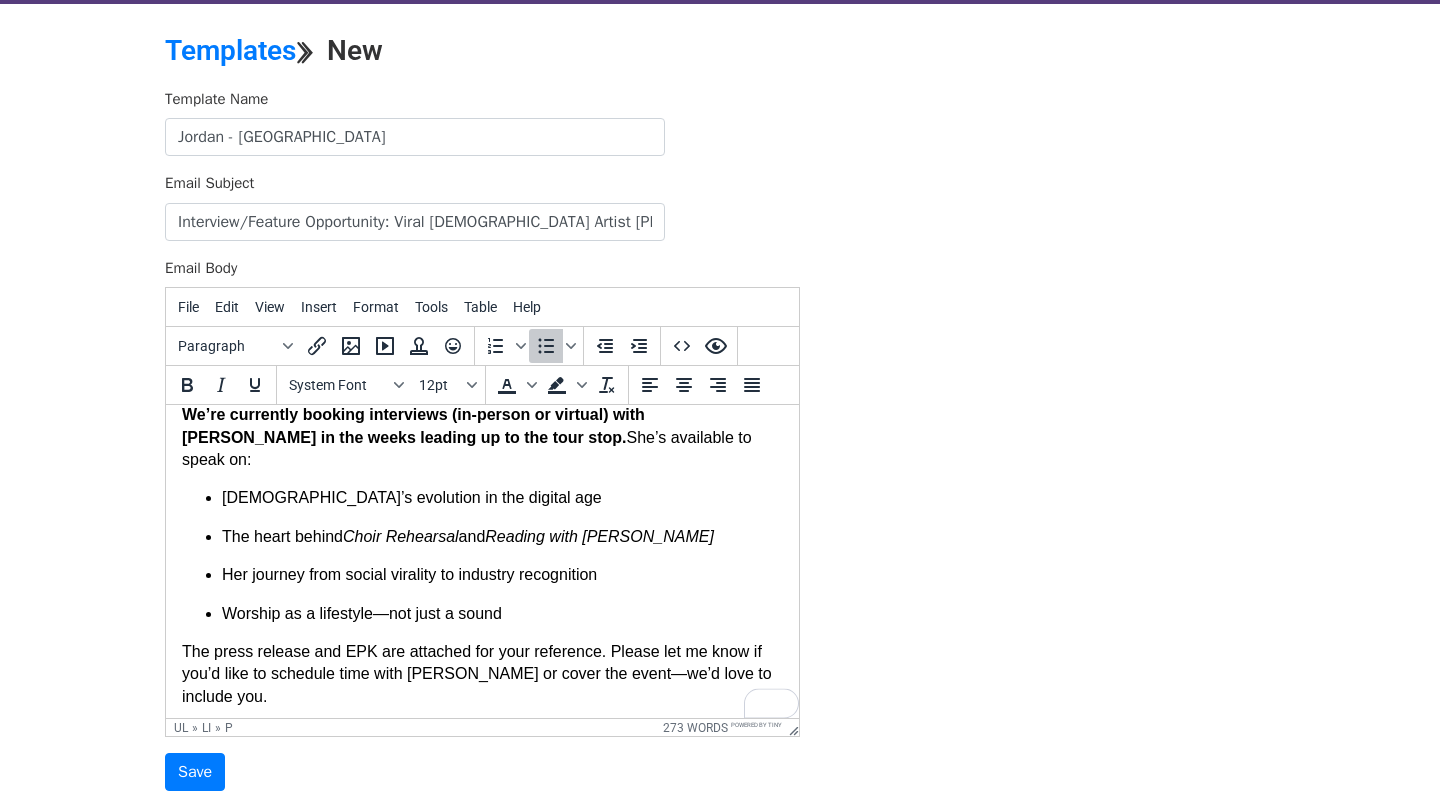 click on "Worship as a lifestyle—not just a sound" at bounding box center [502, 614] 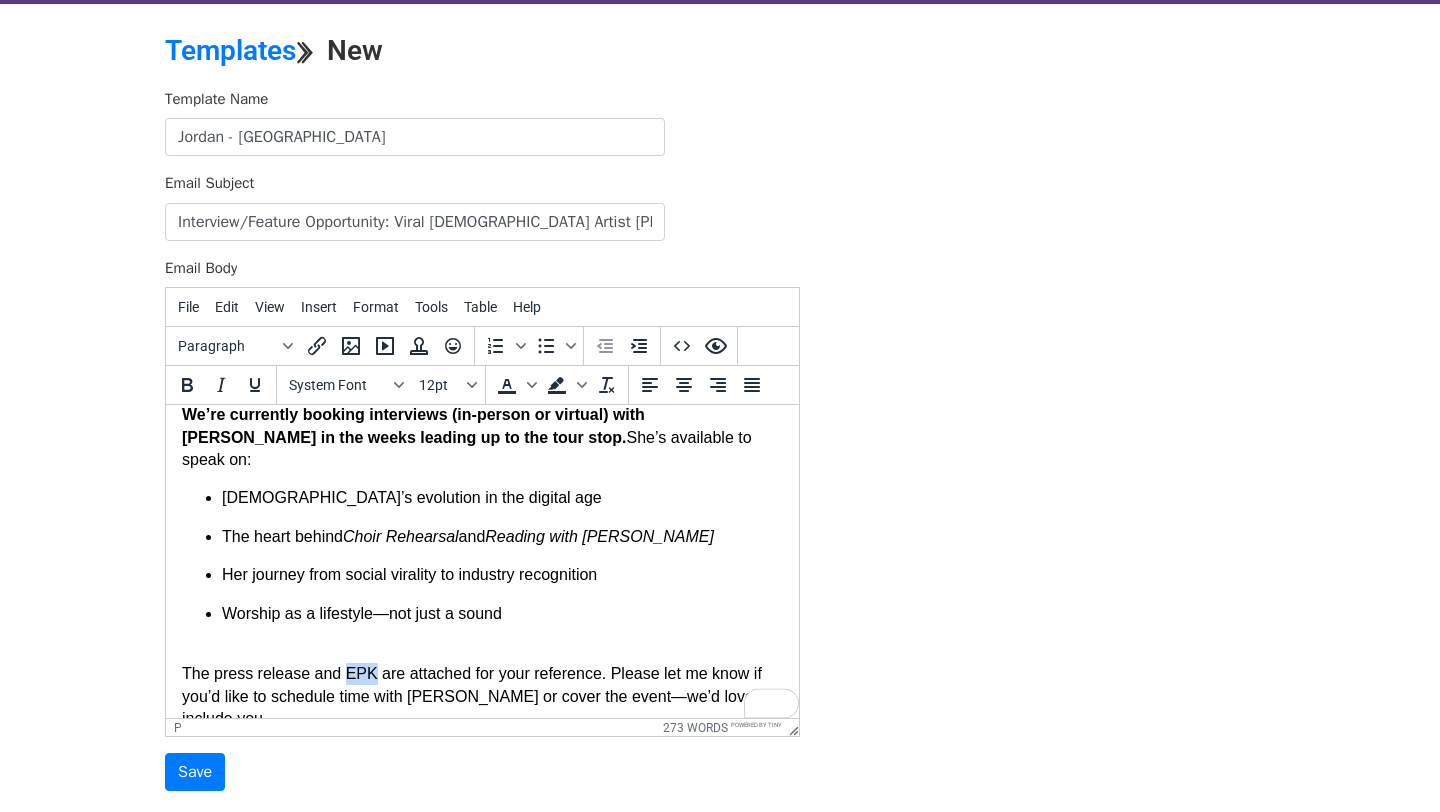 drag, startPoint x: 374, startPoint y: 607, endPoint x: 344, endPoint y: 605, distance: 30.066593 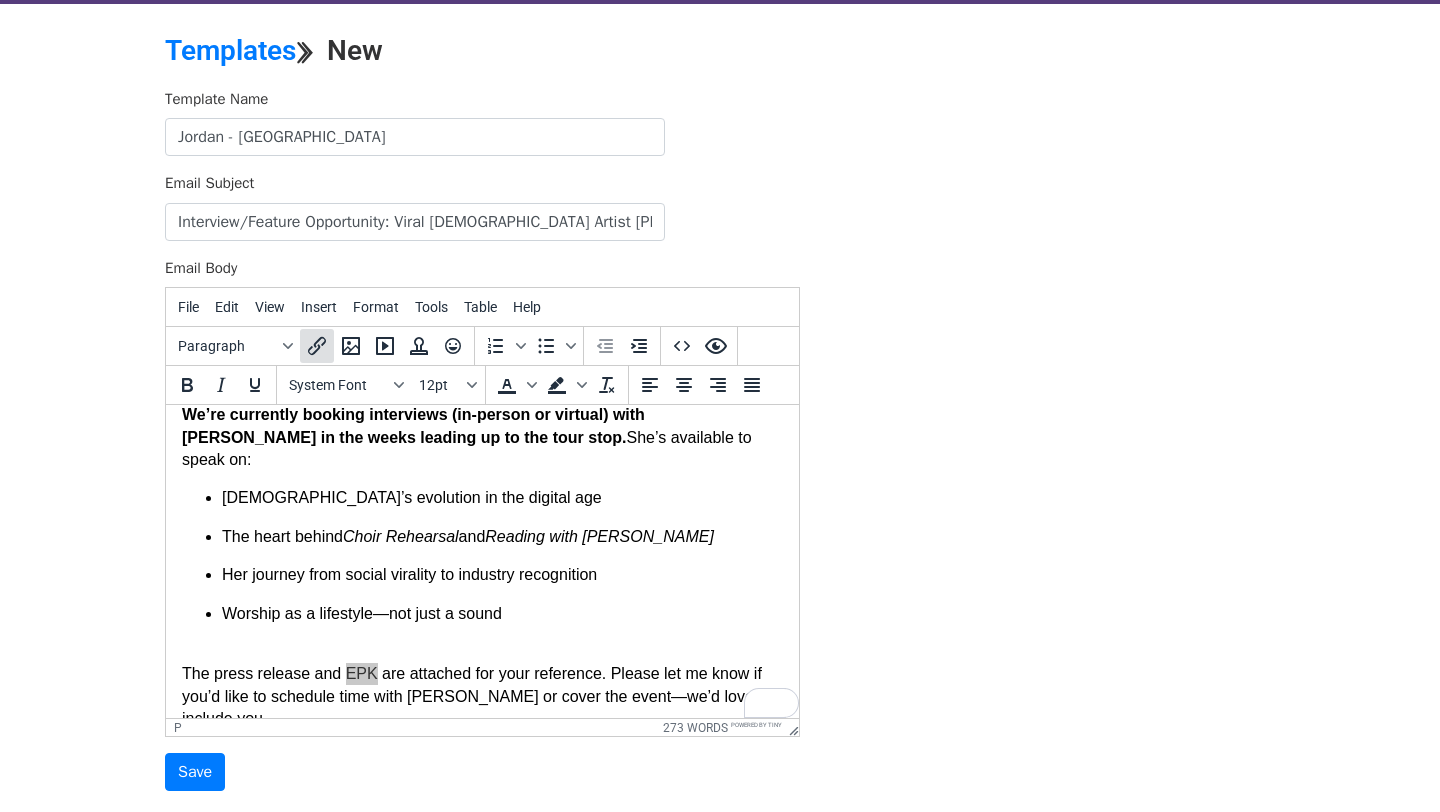 click 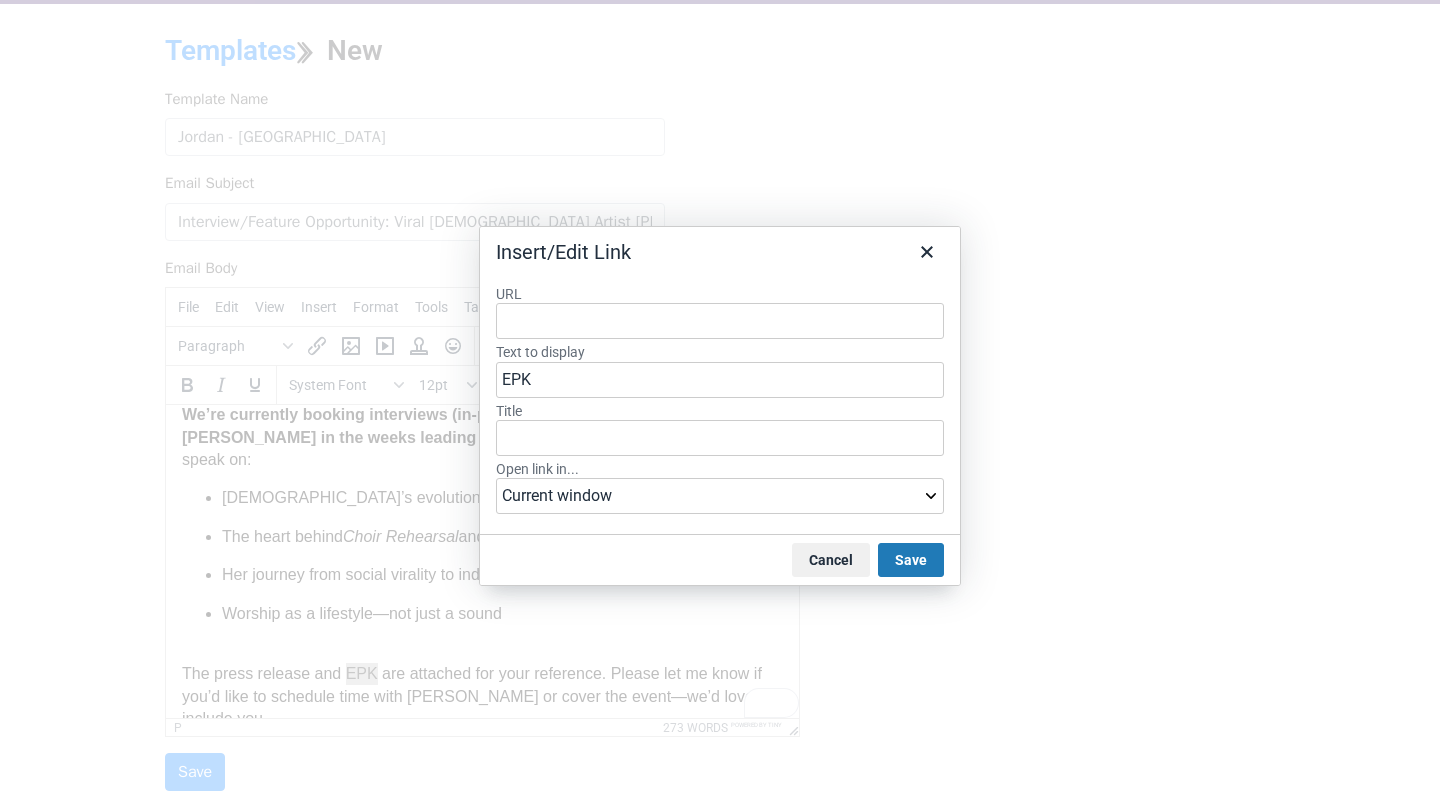 type on "https://drive.google.com/file/d/18bSurV8WG_QH9BL-9G0L-O7Gxza0AF7T/view?usp=drive_link" 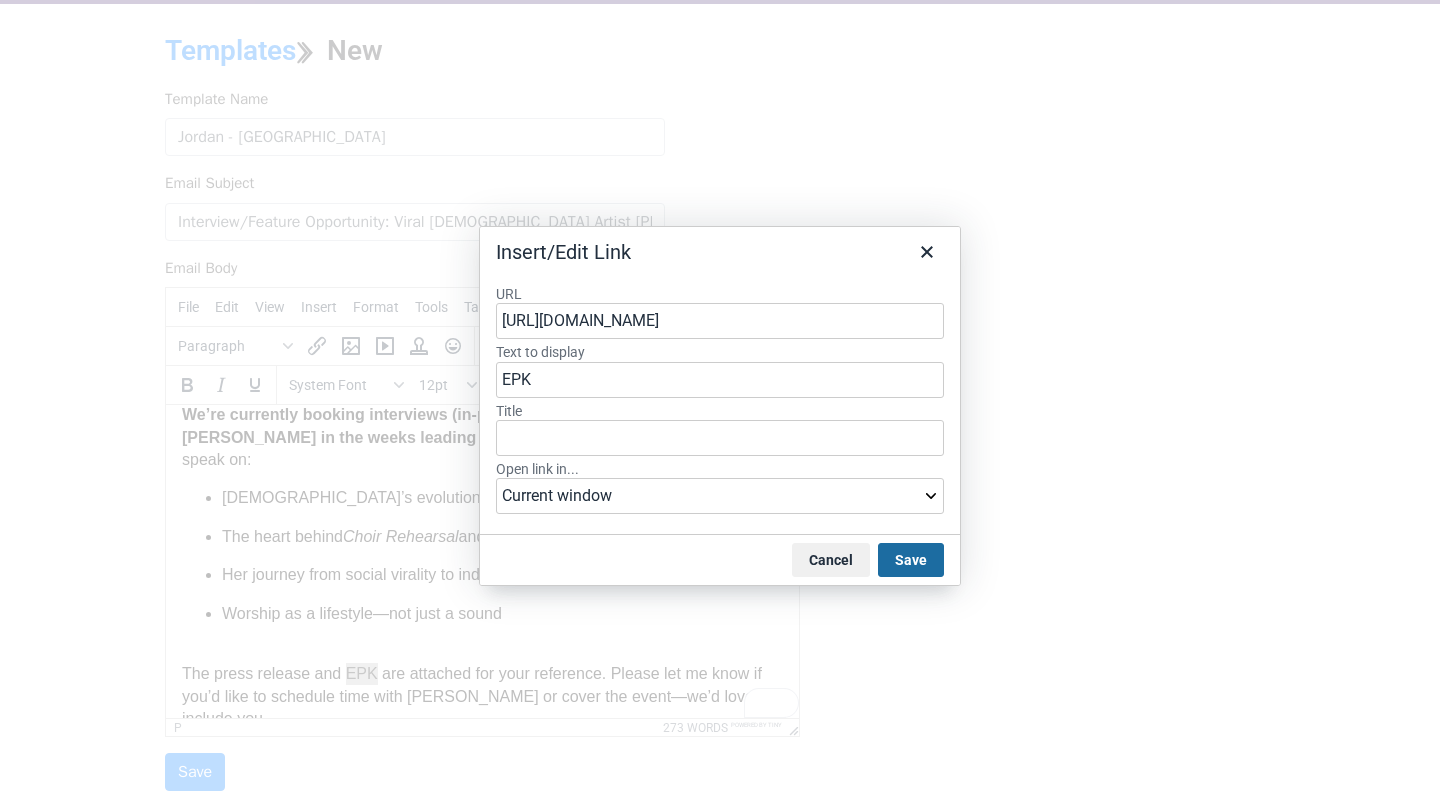 click on "Save" at bounding box center [911, 560] 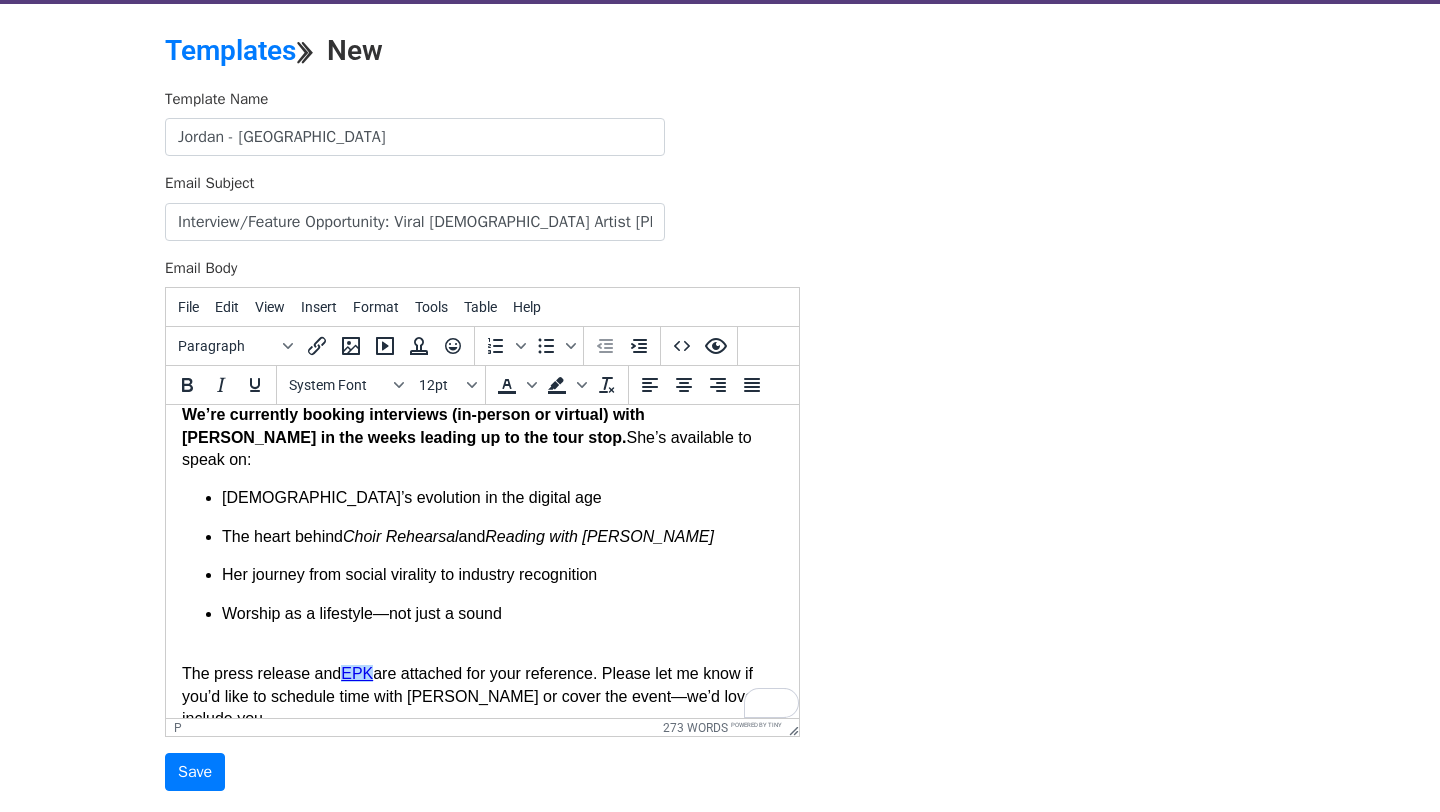 click on "Warmly,
Nika Watkins" at bounding box center [482, 768] 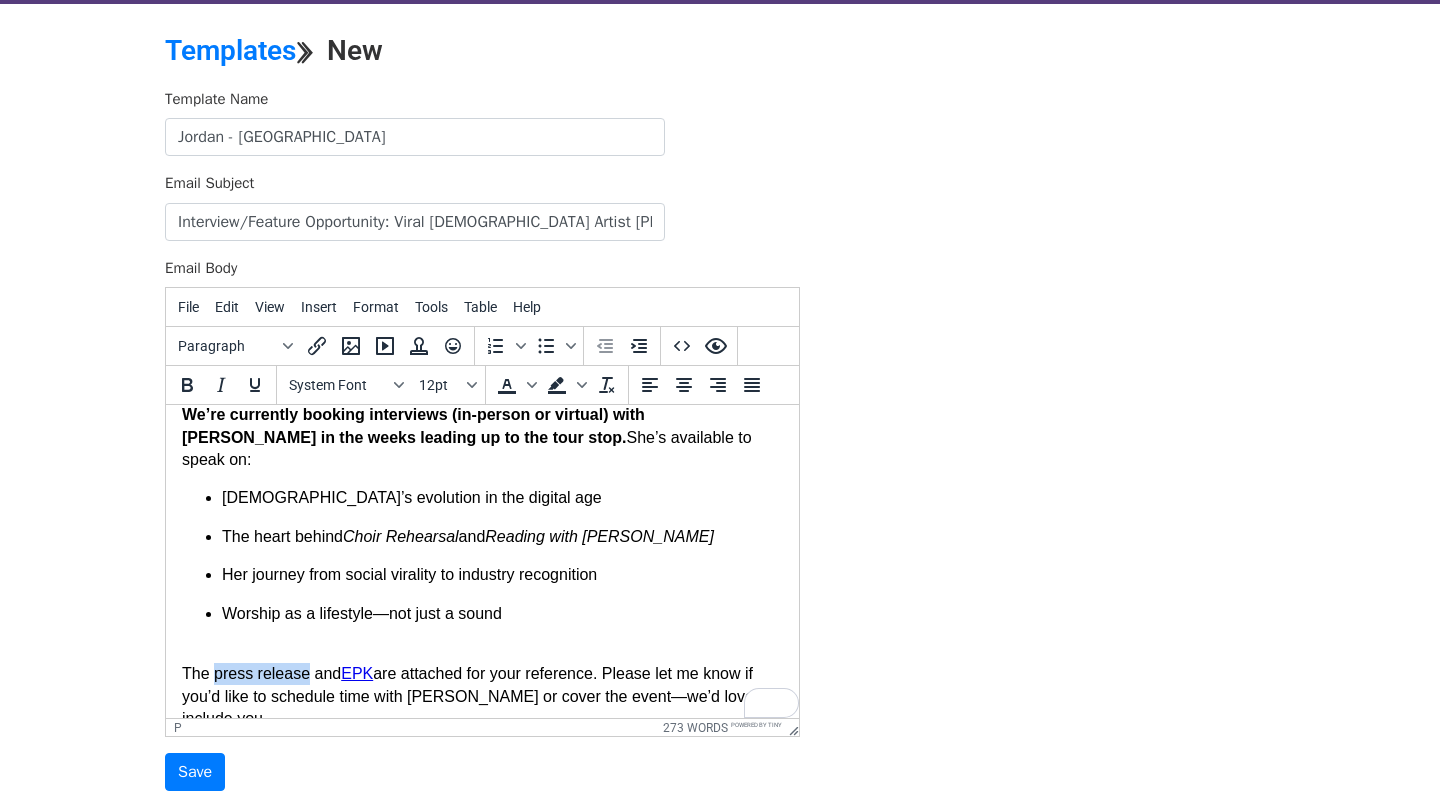 drag, startPoint x: 311, startPoint y: 609, endPoint x: 217, endPoint y: 606, distance: 94.04786 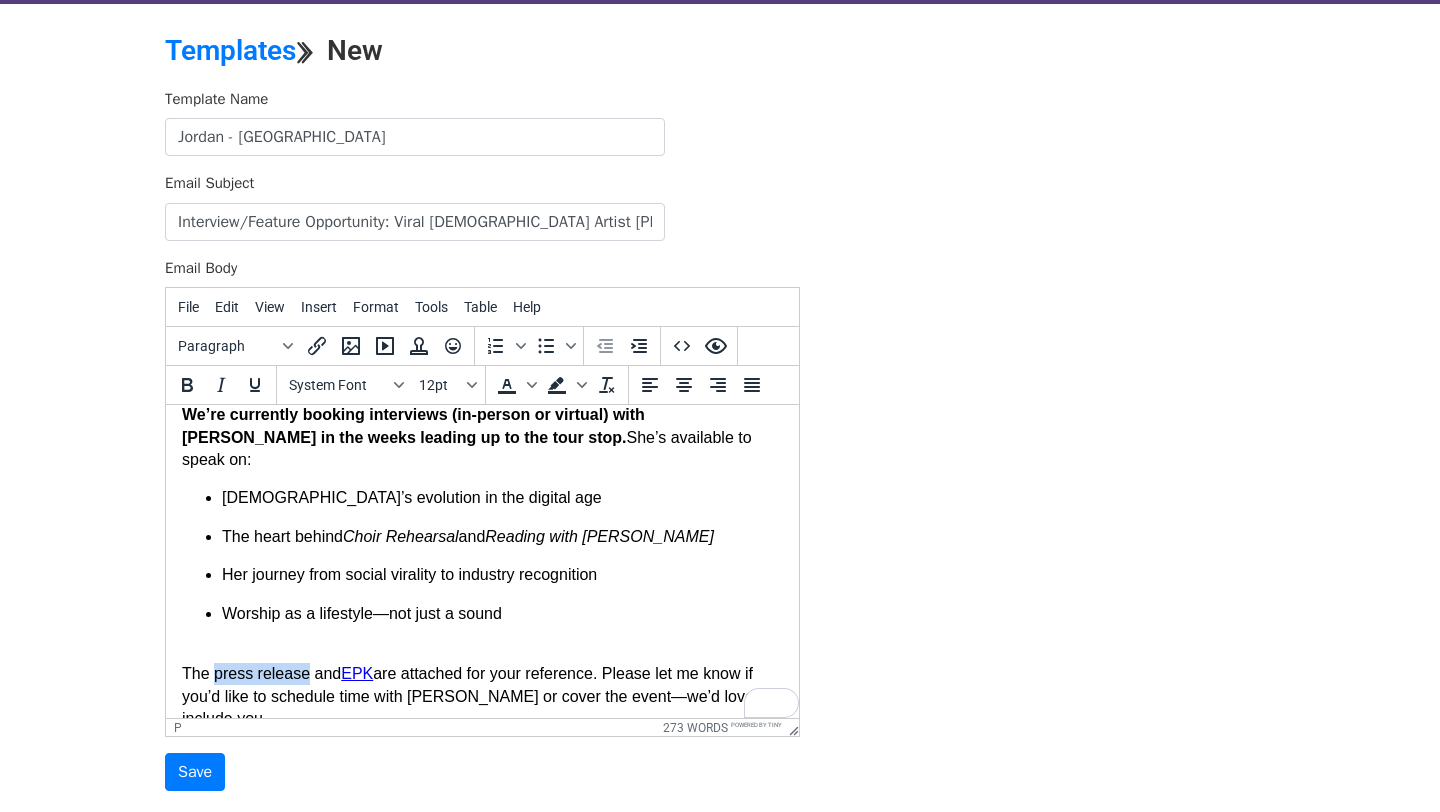 click on "The press release and  EPK  are attached for your reference. Please let me know if you’d like to schedule time with Jordan or cover the event—we’d love to include you." at bounding box center [482, 696] 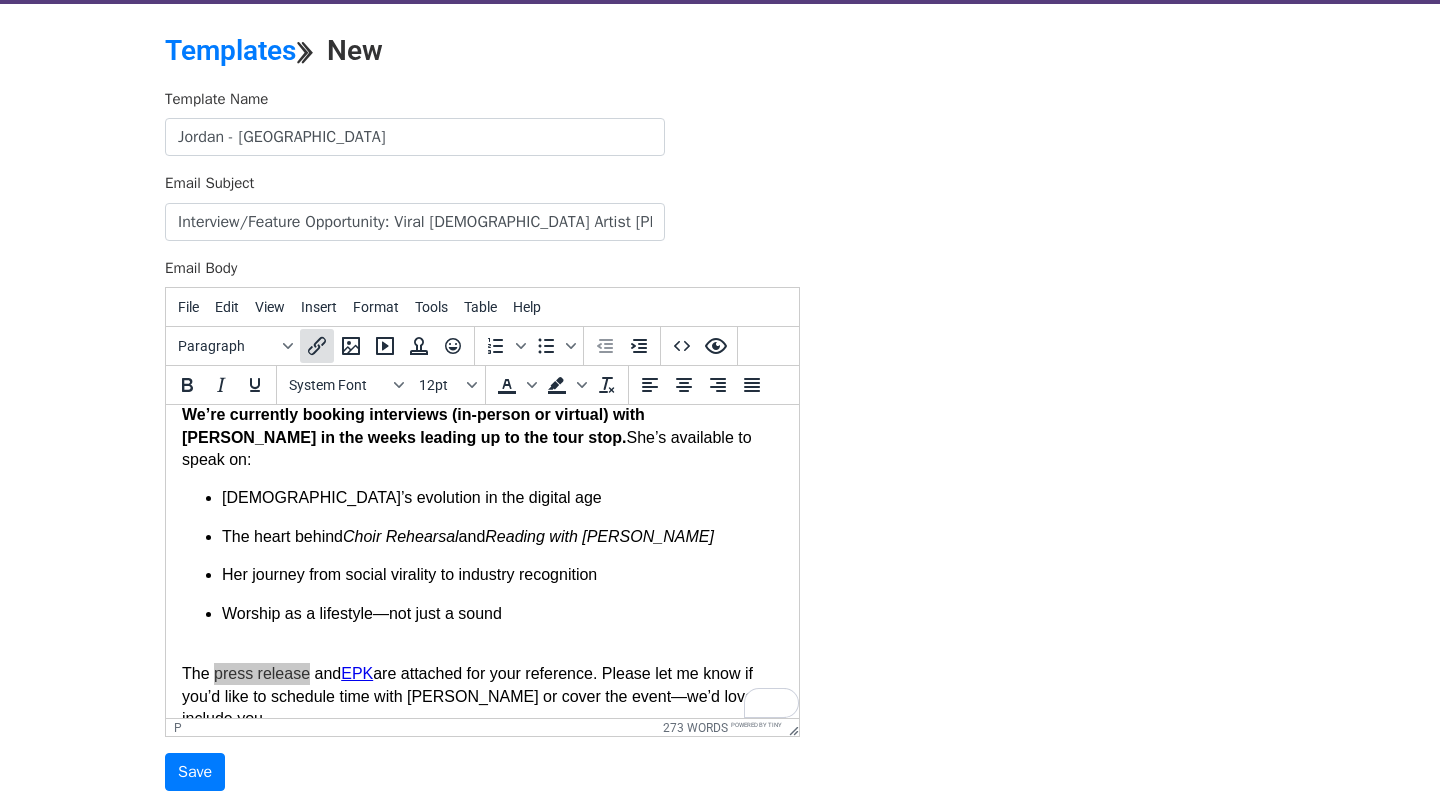 click 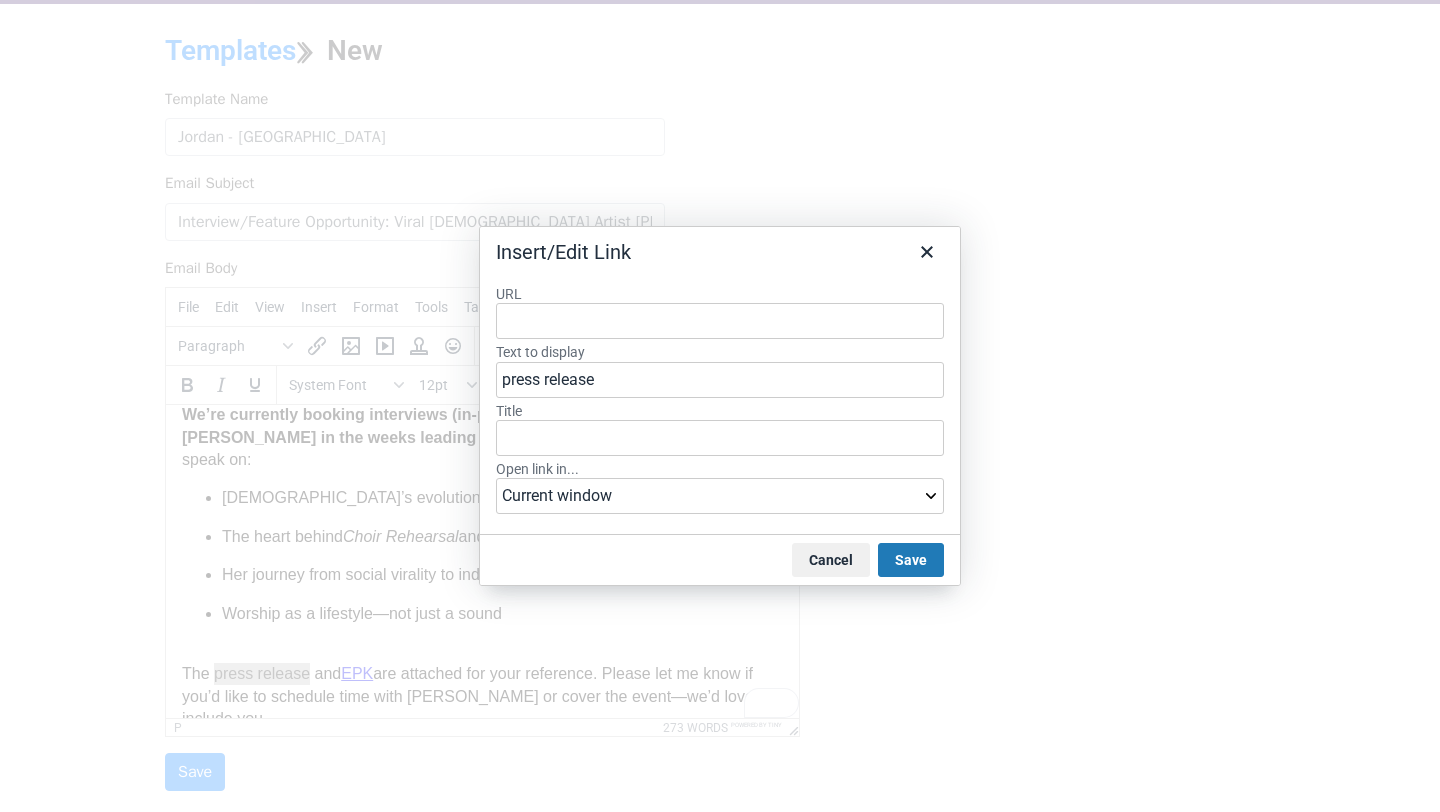 type on "https://drive.google.com/file/d/1hNAInF1Ue9O58Oq4PCT-SNUv5VI3dXMP/view?usp=drive_link" 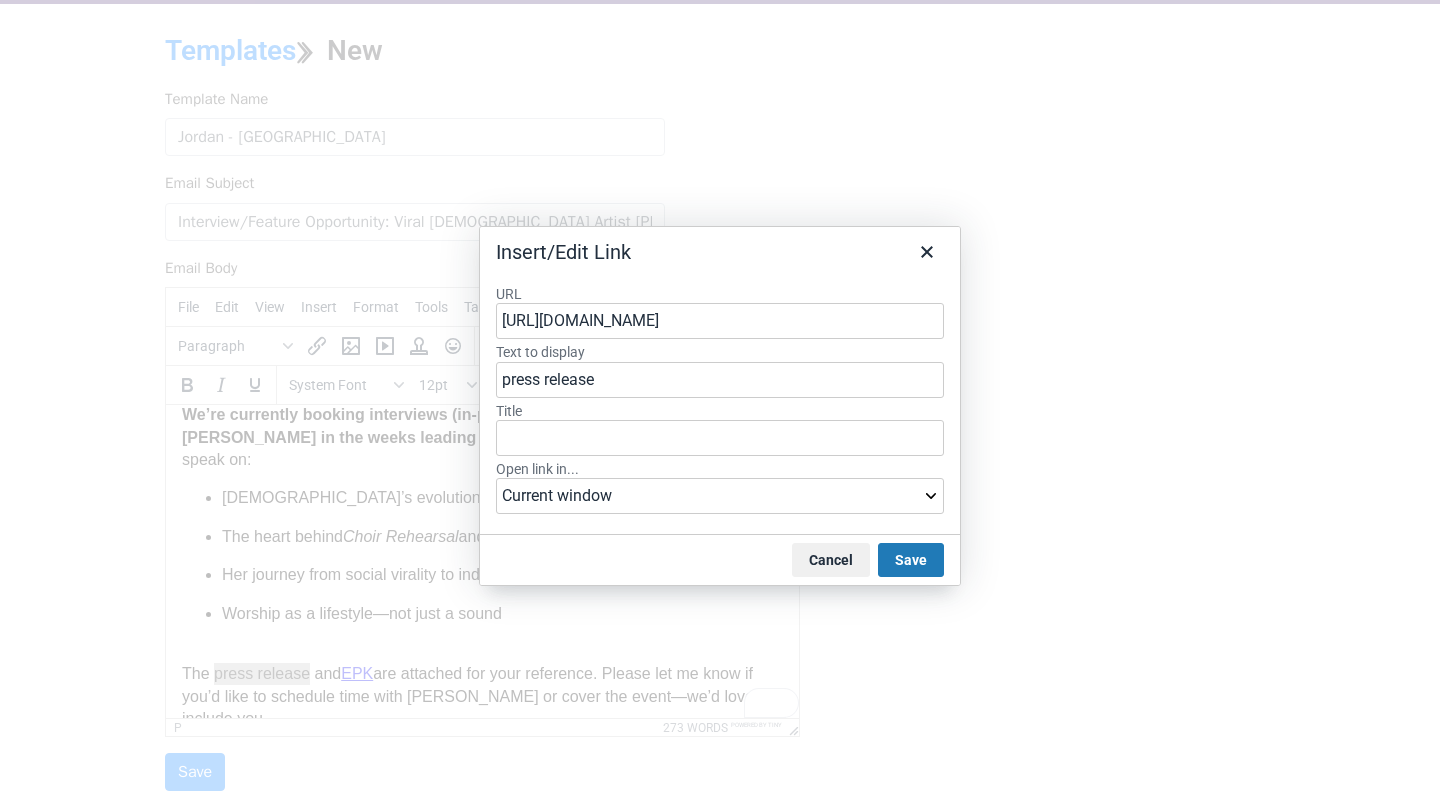 scroll, scrollTop: 0, scrollLeft: 250, axis: horizontal 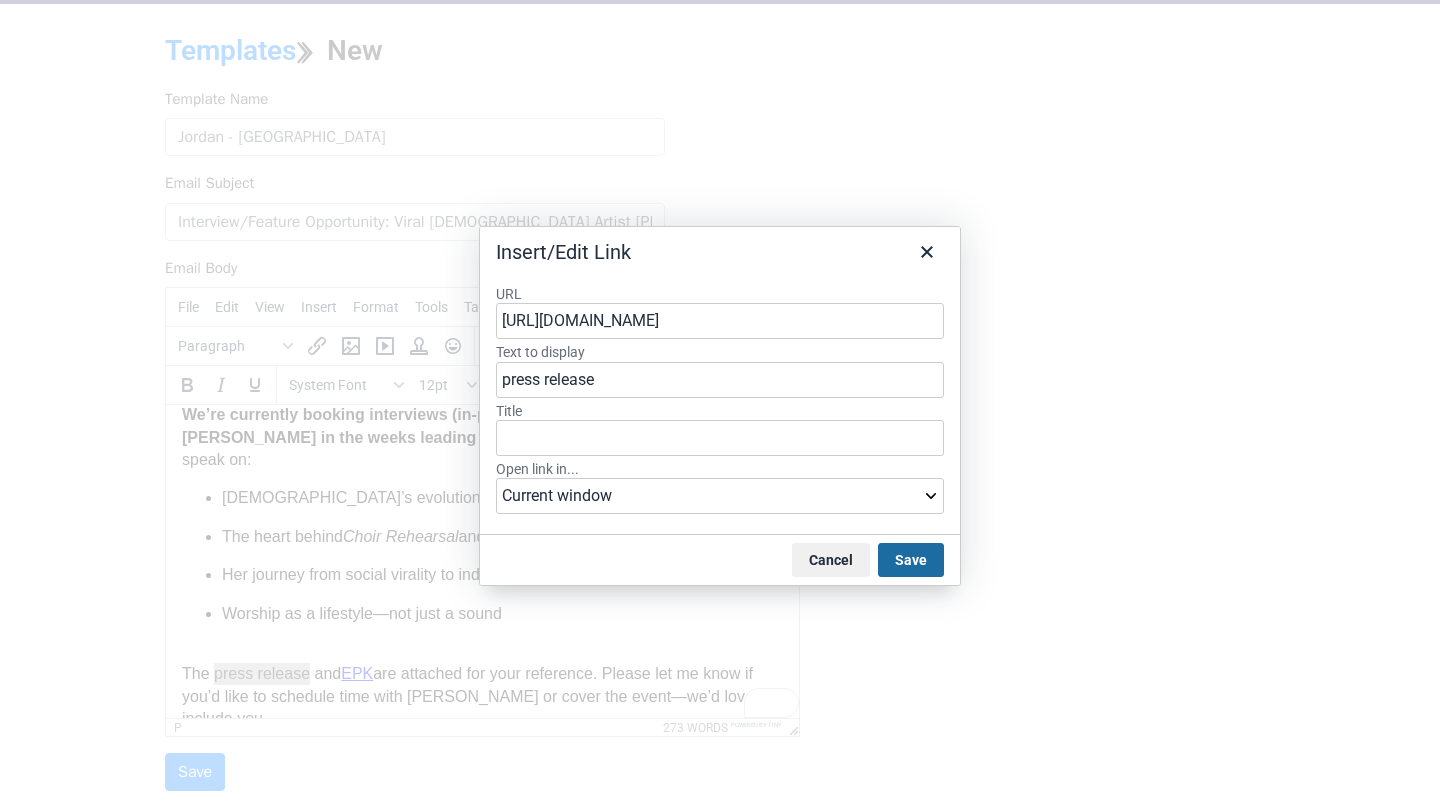 click on "Save" at bounding box center [911, 560] 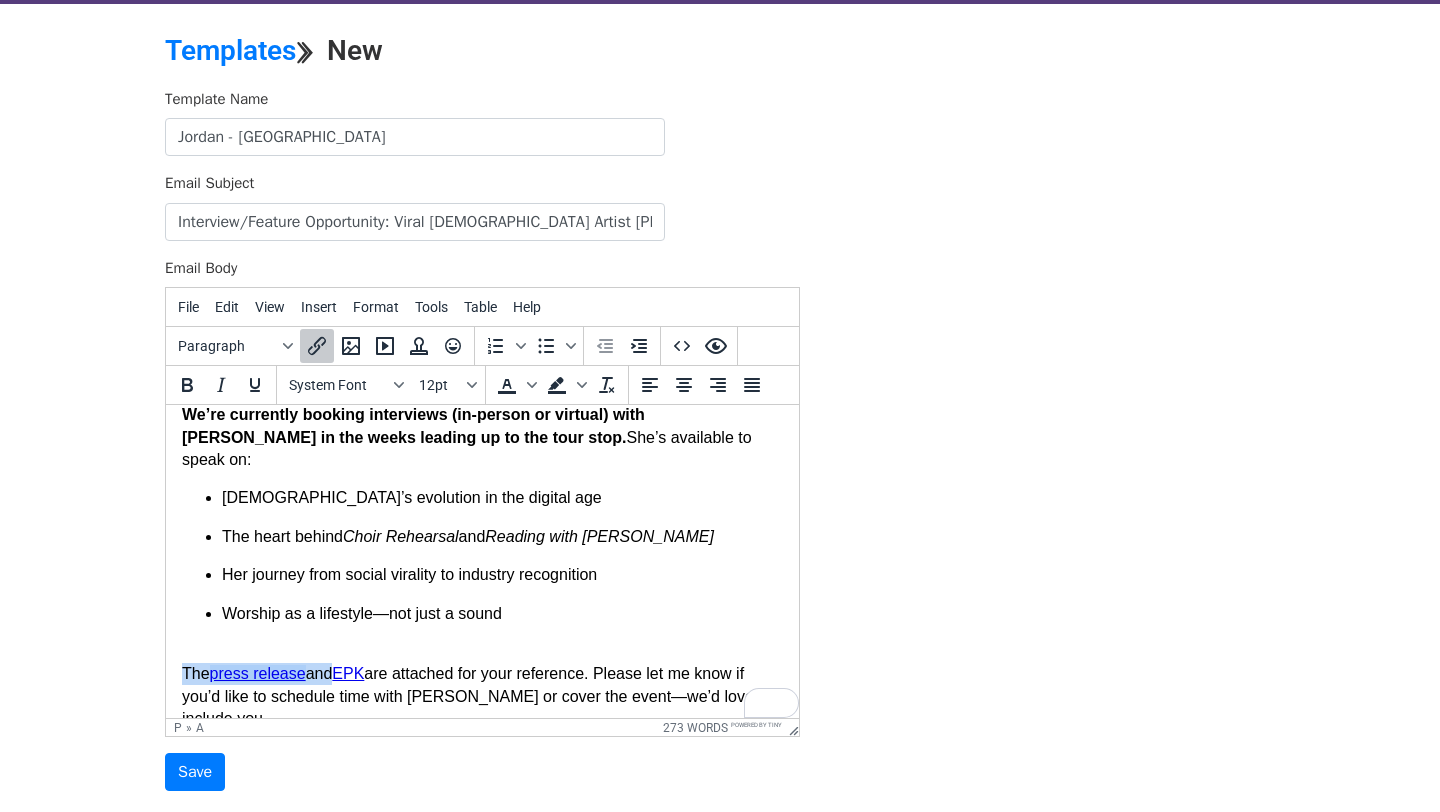 scroll, scrollTop: 749, scrollLeft: 0, axis: vertical 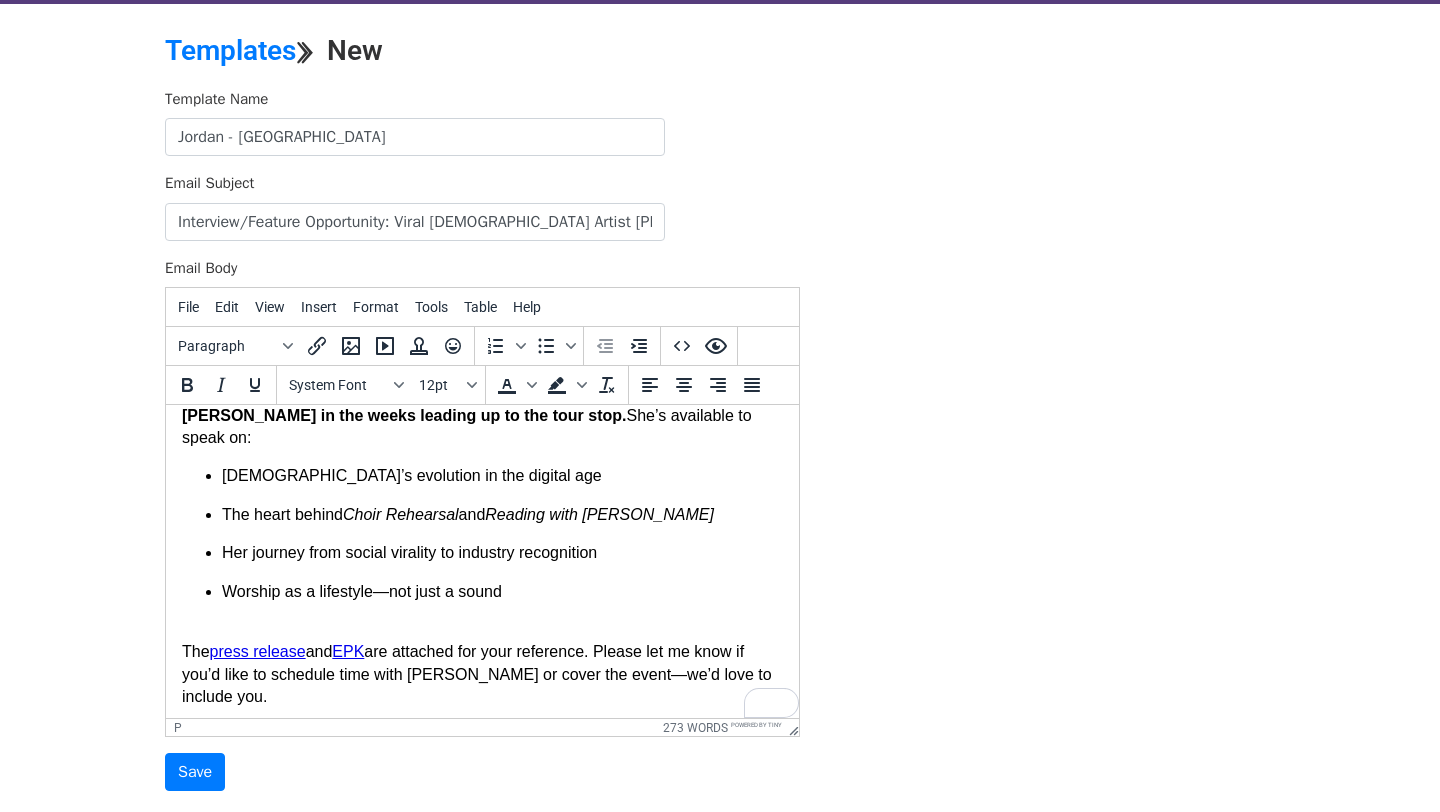 click on "The  press release  and  EPK  are attached for your reference. Please let me know if you’d like to schedule time with Jordan or cover the event—we’d love to include you." at bounding box center [482, 674] 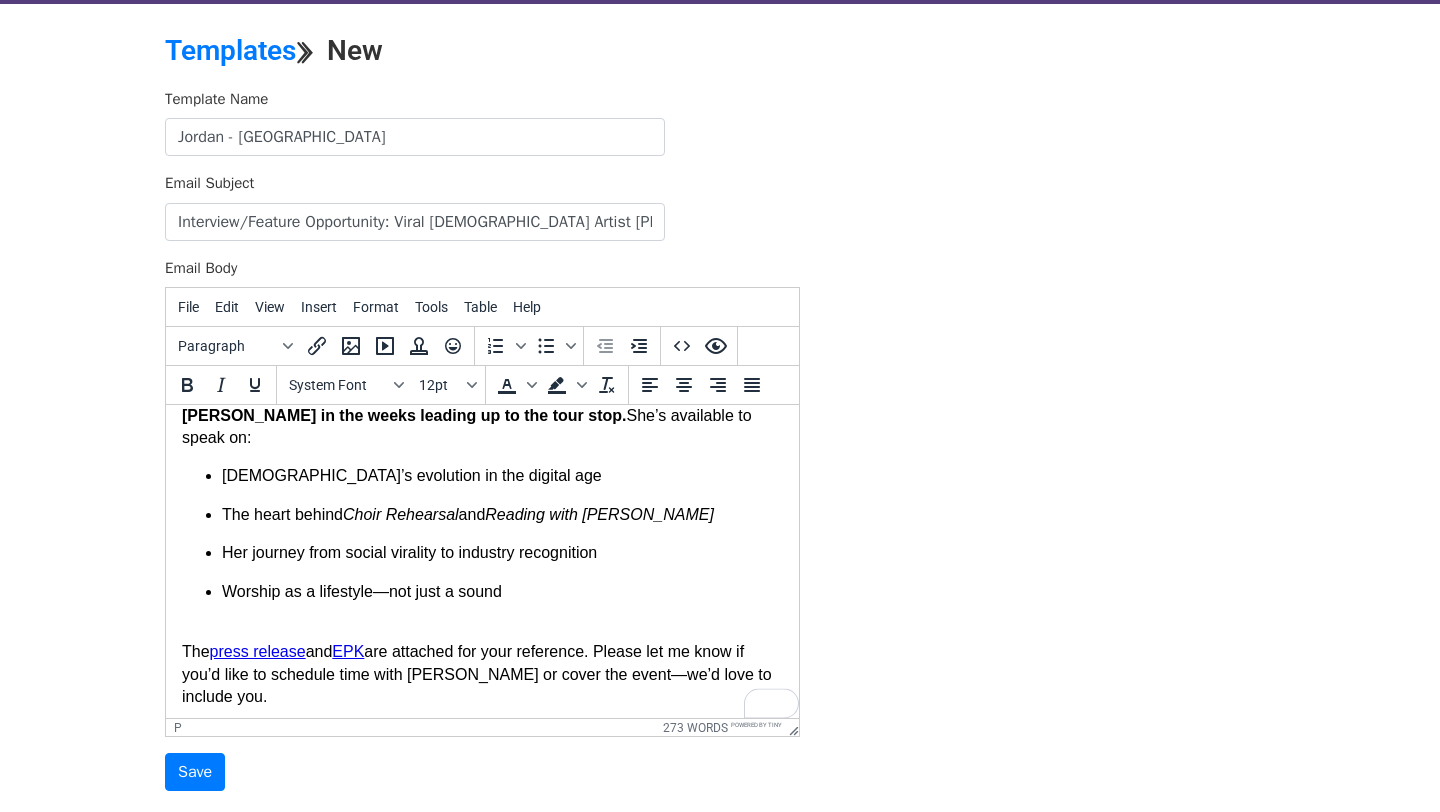 scroll, scrollTop: 637, scrollLeft: 0, axis: vertical 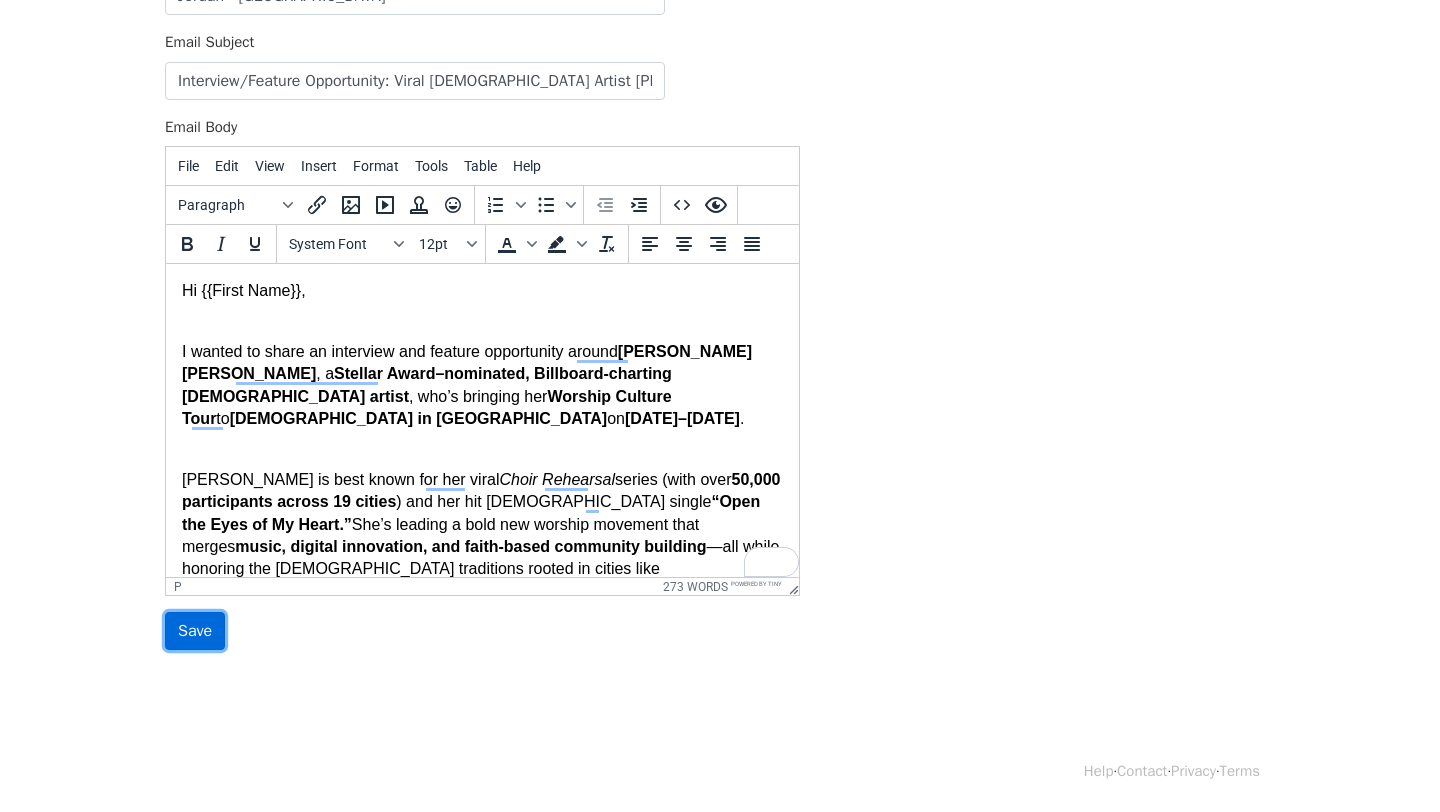 click on "Save" at bounding box center [195, 631] 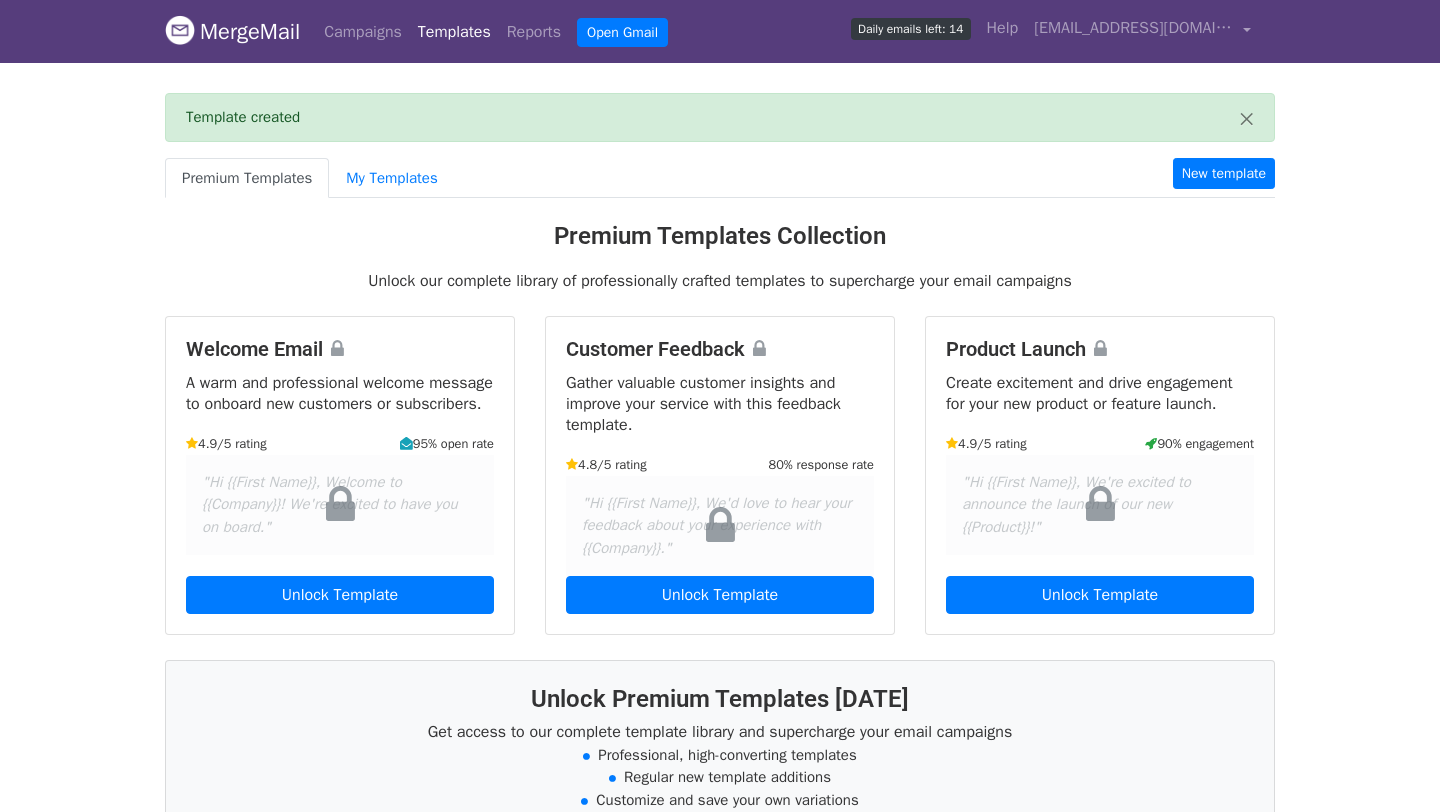 scroll, scrollTop: 0, scrollLeft: 0, axis: both 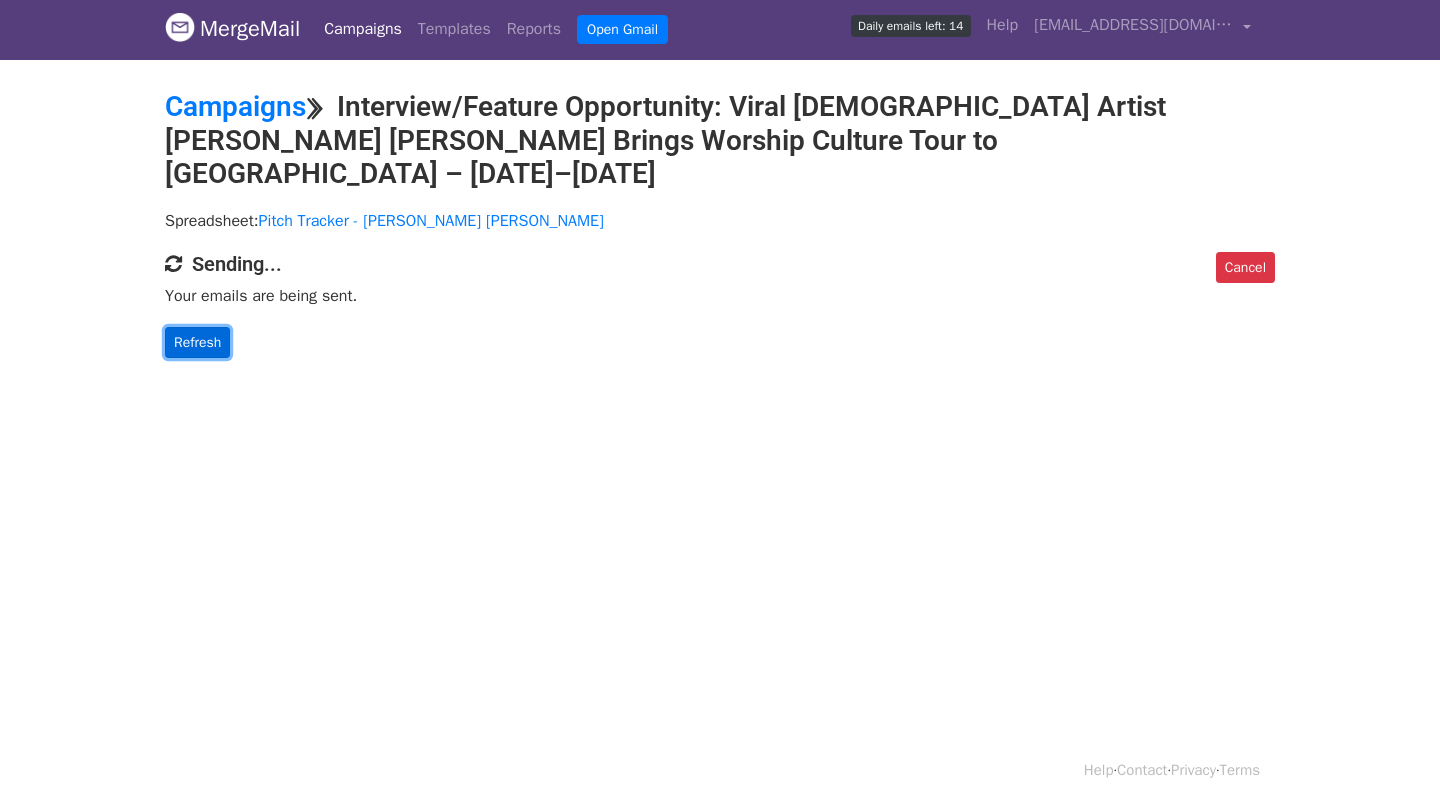 click on "Refresh" at bounding box center (197, 342) 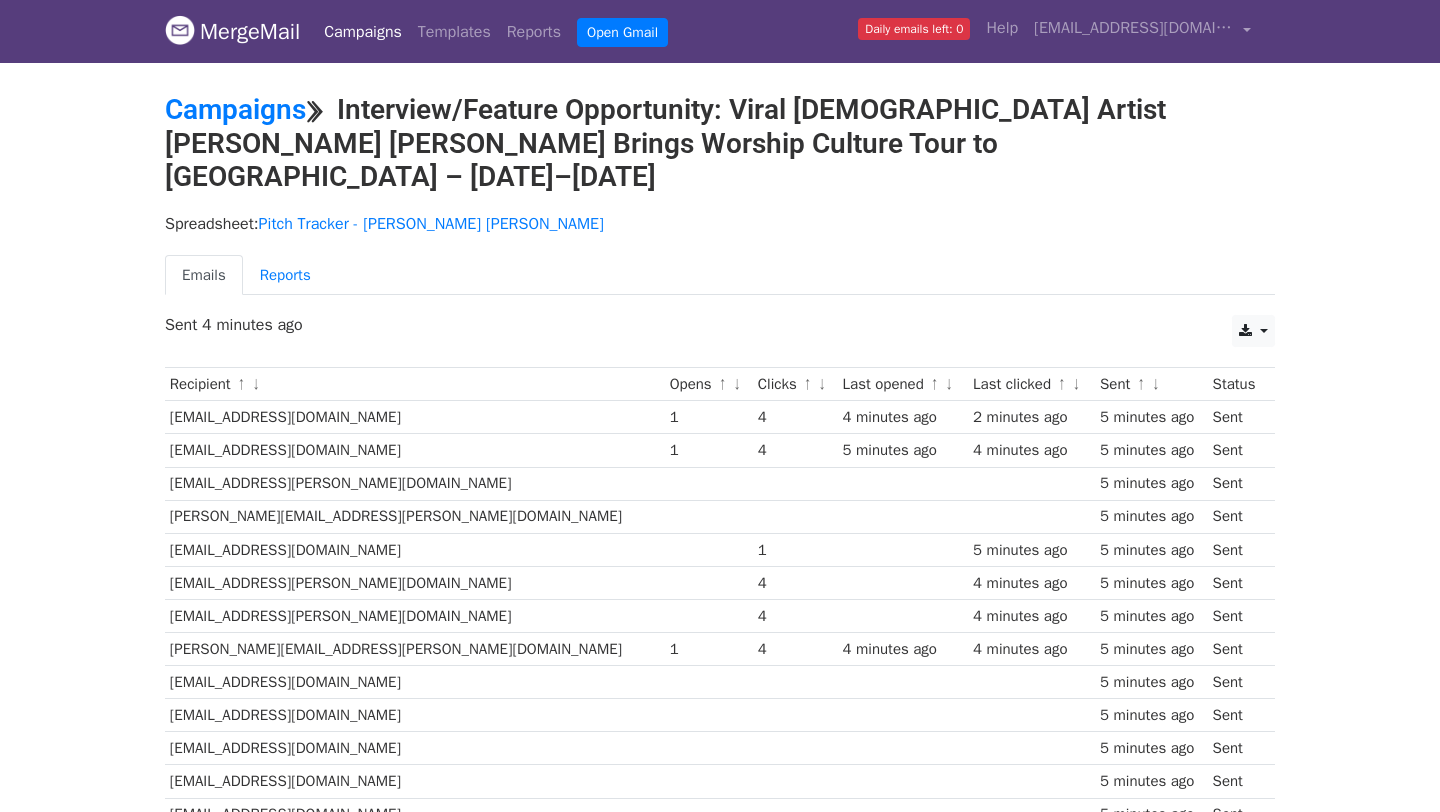scroll, scrollTop: 0, scrollLeft: 0, axis: both 